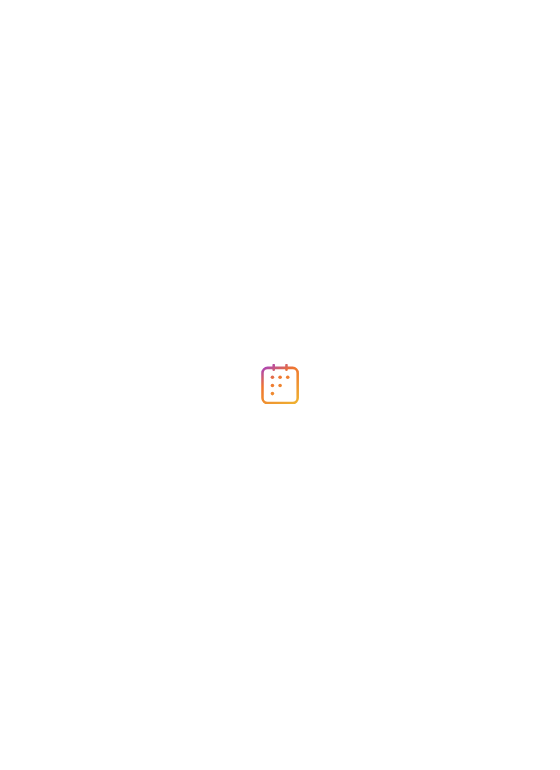 scroll, scrollTop: 0, scrollLeft: 0, axis: both 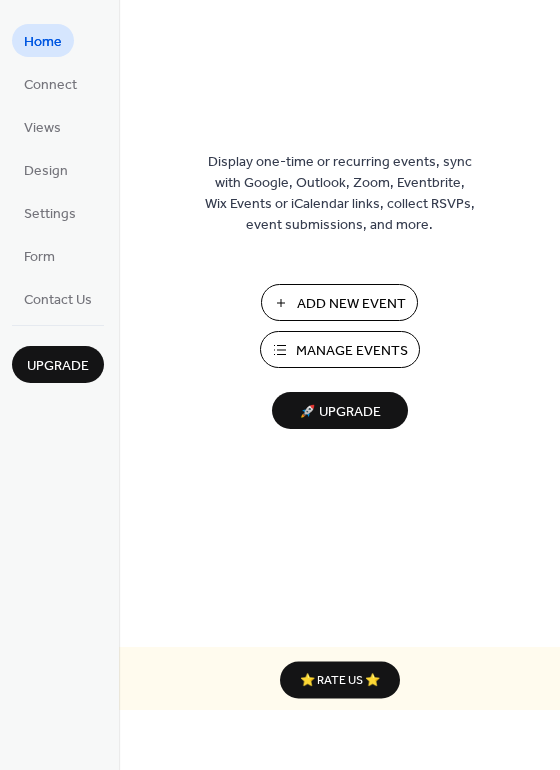 click on "Manage Events" at bounding box center (352, 351) 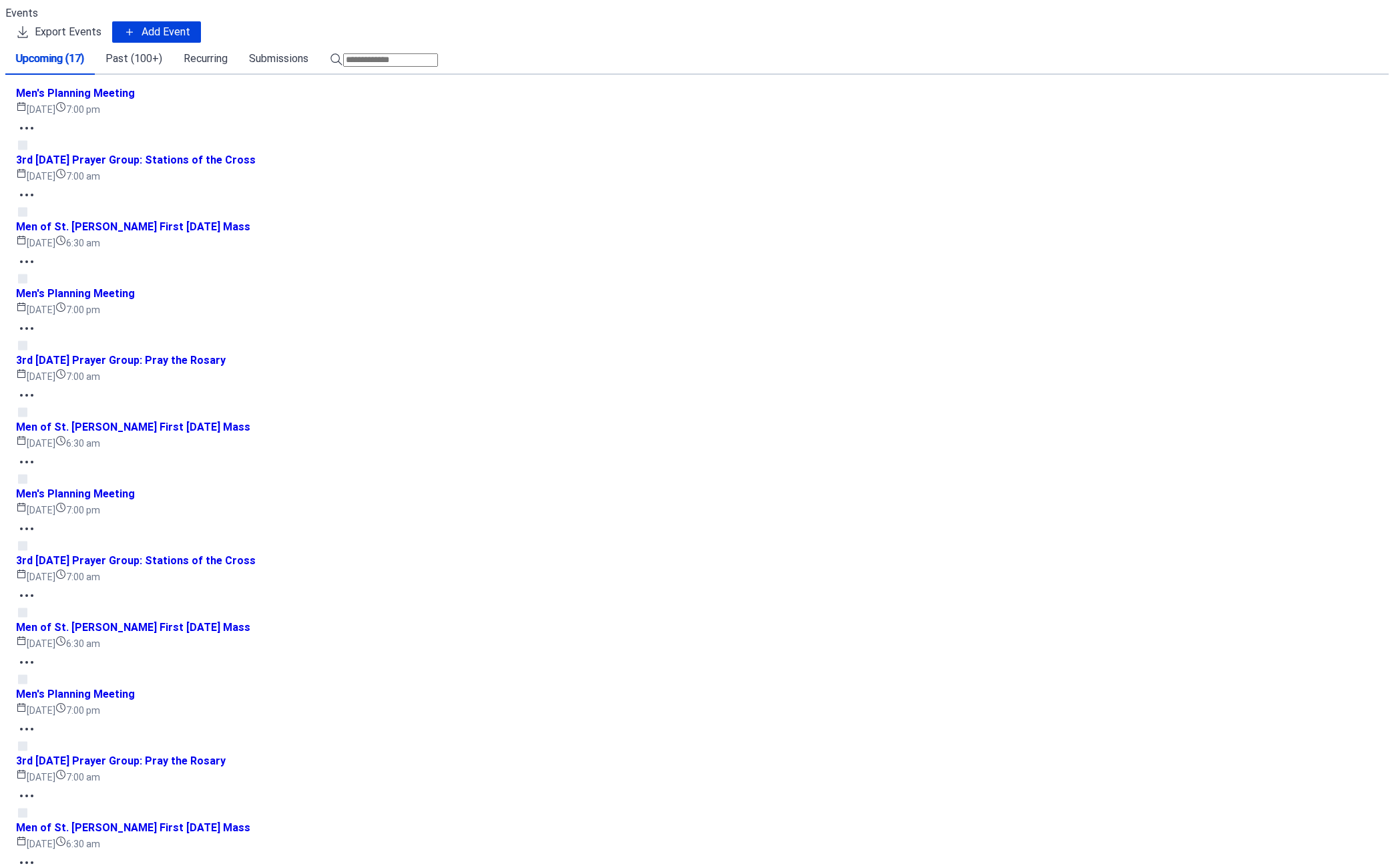 scroll, scrollTop: 0, scrollLeft: 0, axis: both 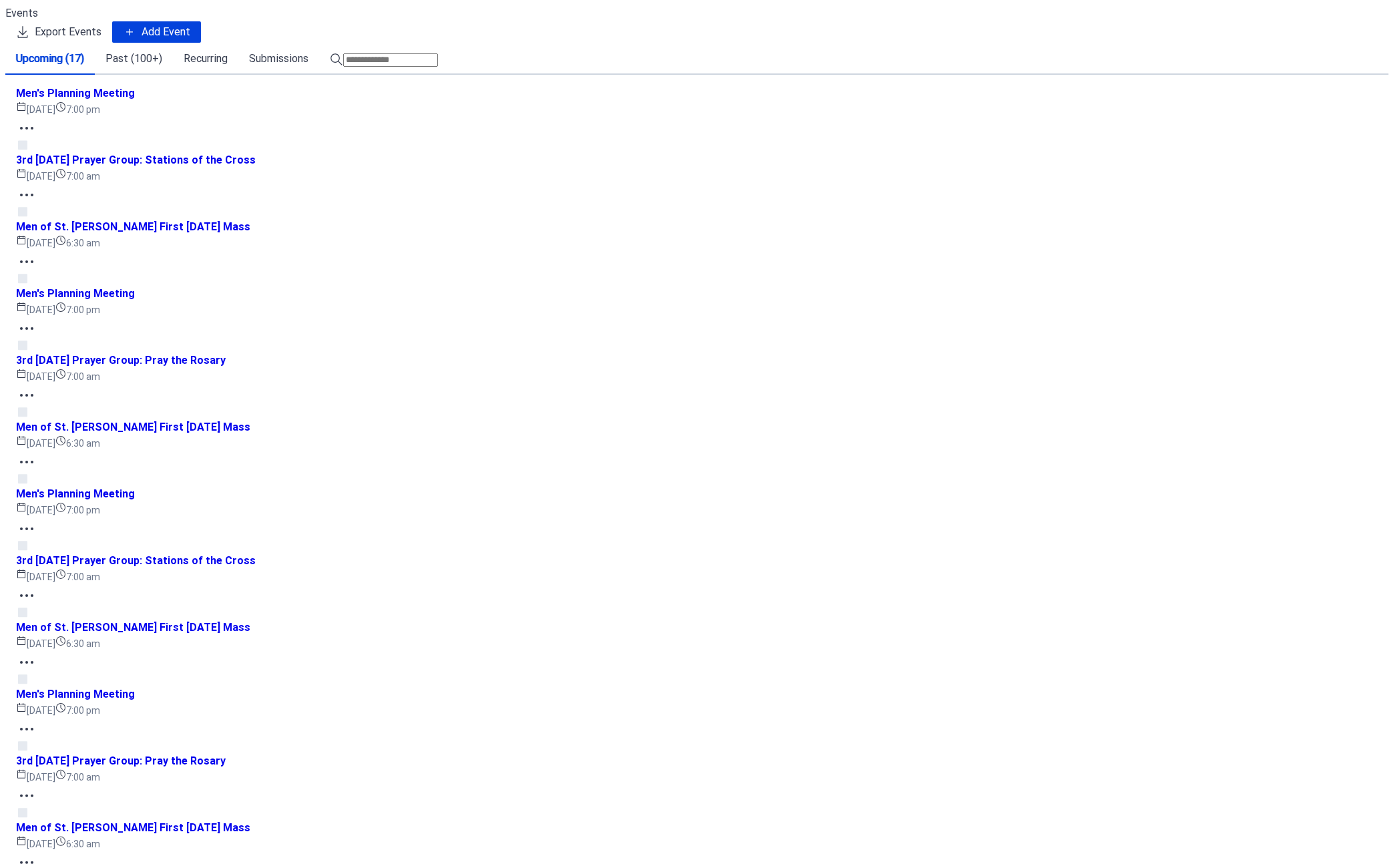 click on "Past  (100+)" at bounding box center [134, 59] 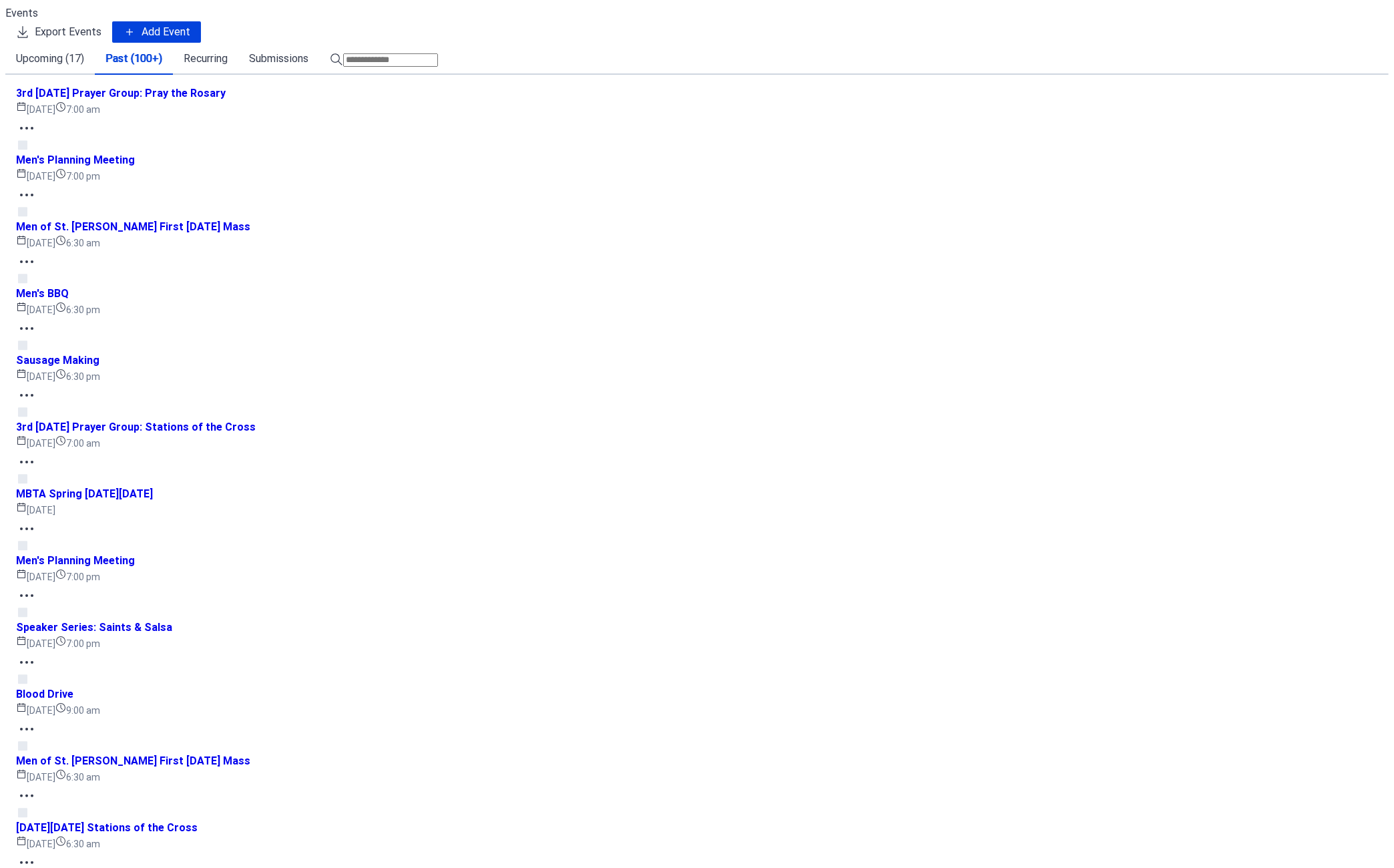 scroll, scrollTop: 348, scrollLeft: 0, axis: vertical 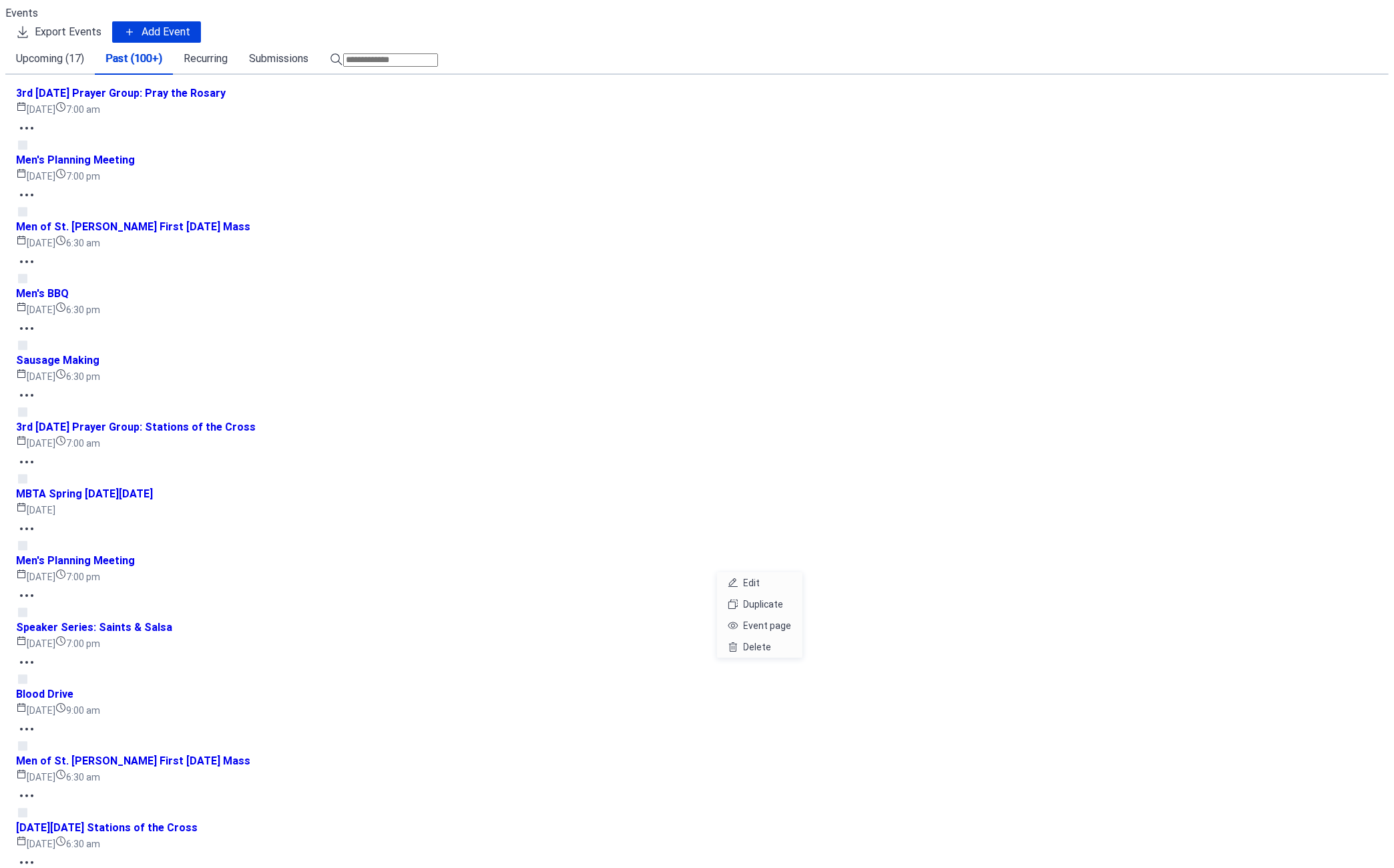 click 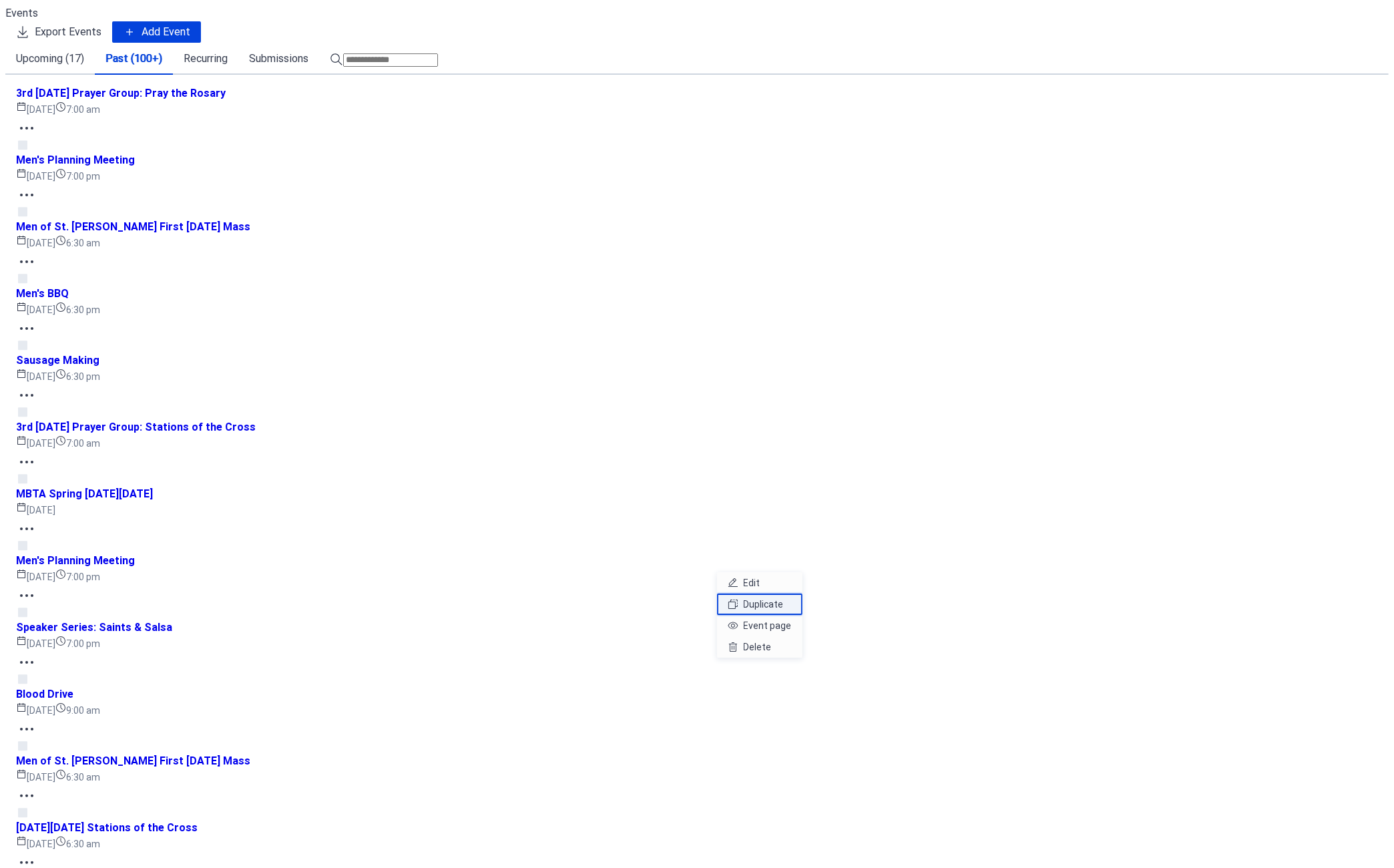 click on "Duplicate" at bounding box center [760, 602] 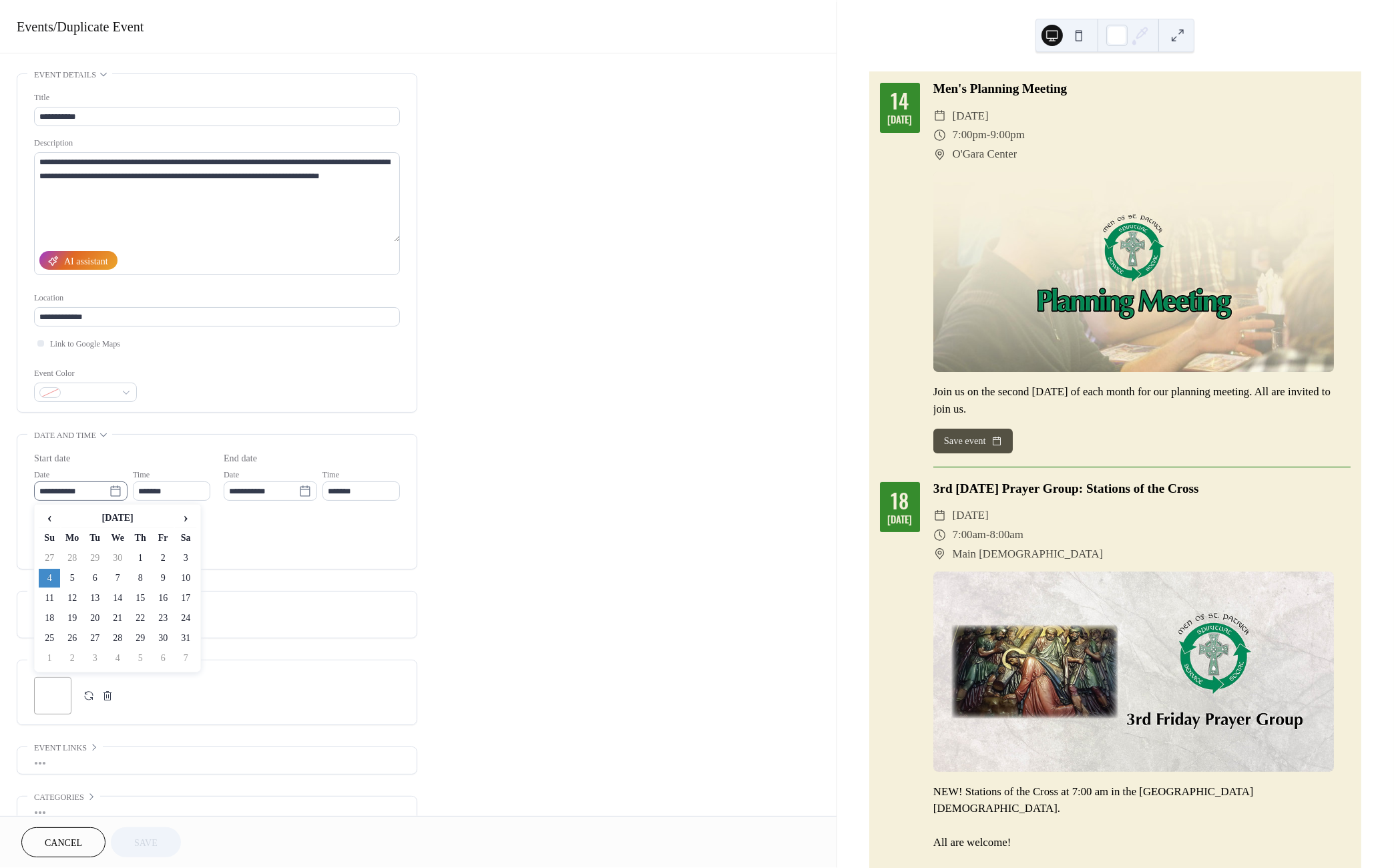 click 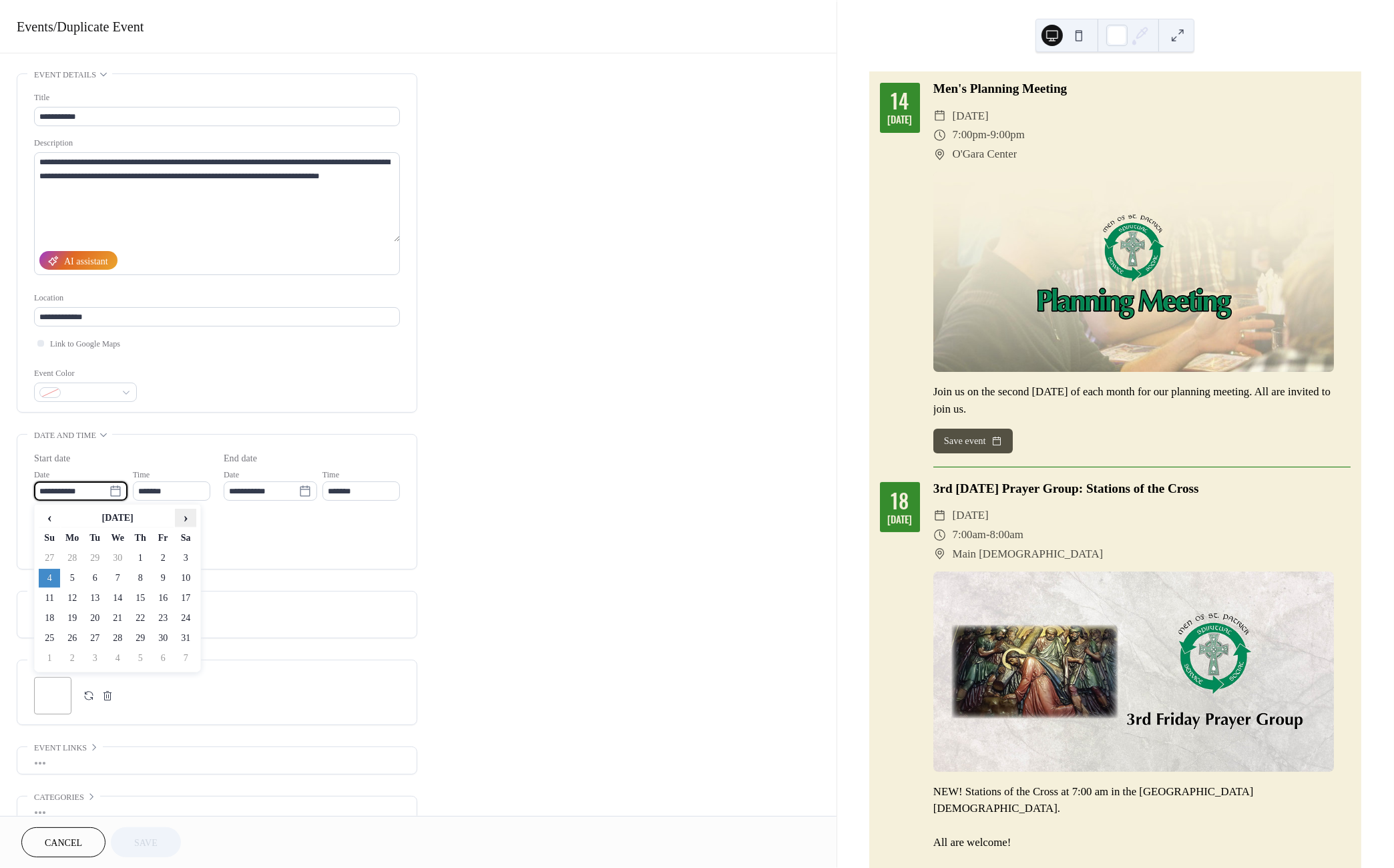 click on "›" at bounding box center (186, 517) 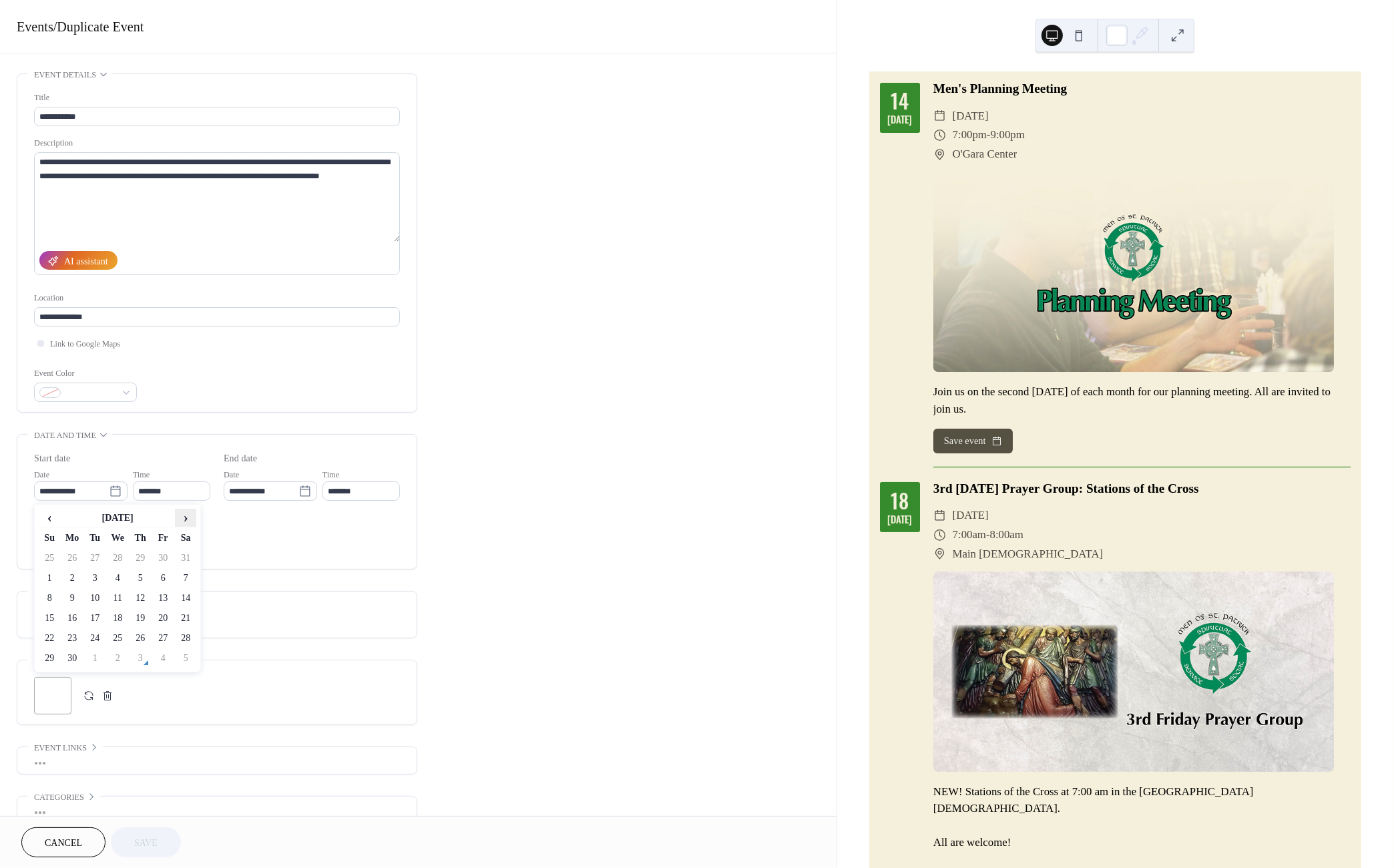 click on "›" at bounding box center [186, 517] 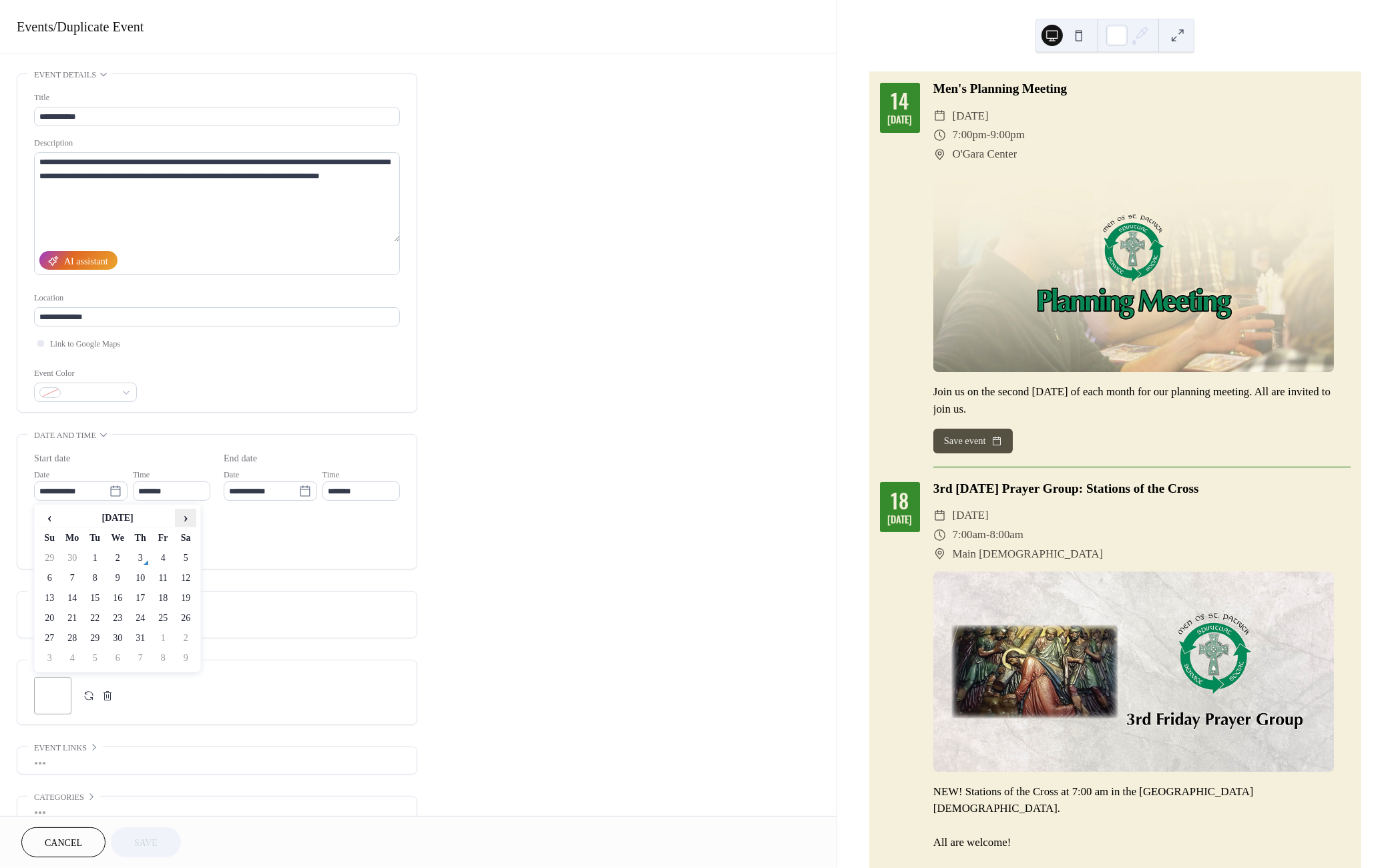 click on "›" at bounding box center [186, 517] 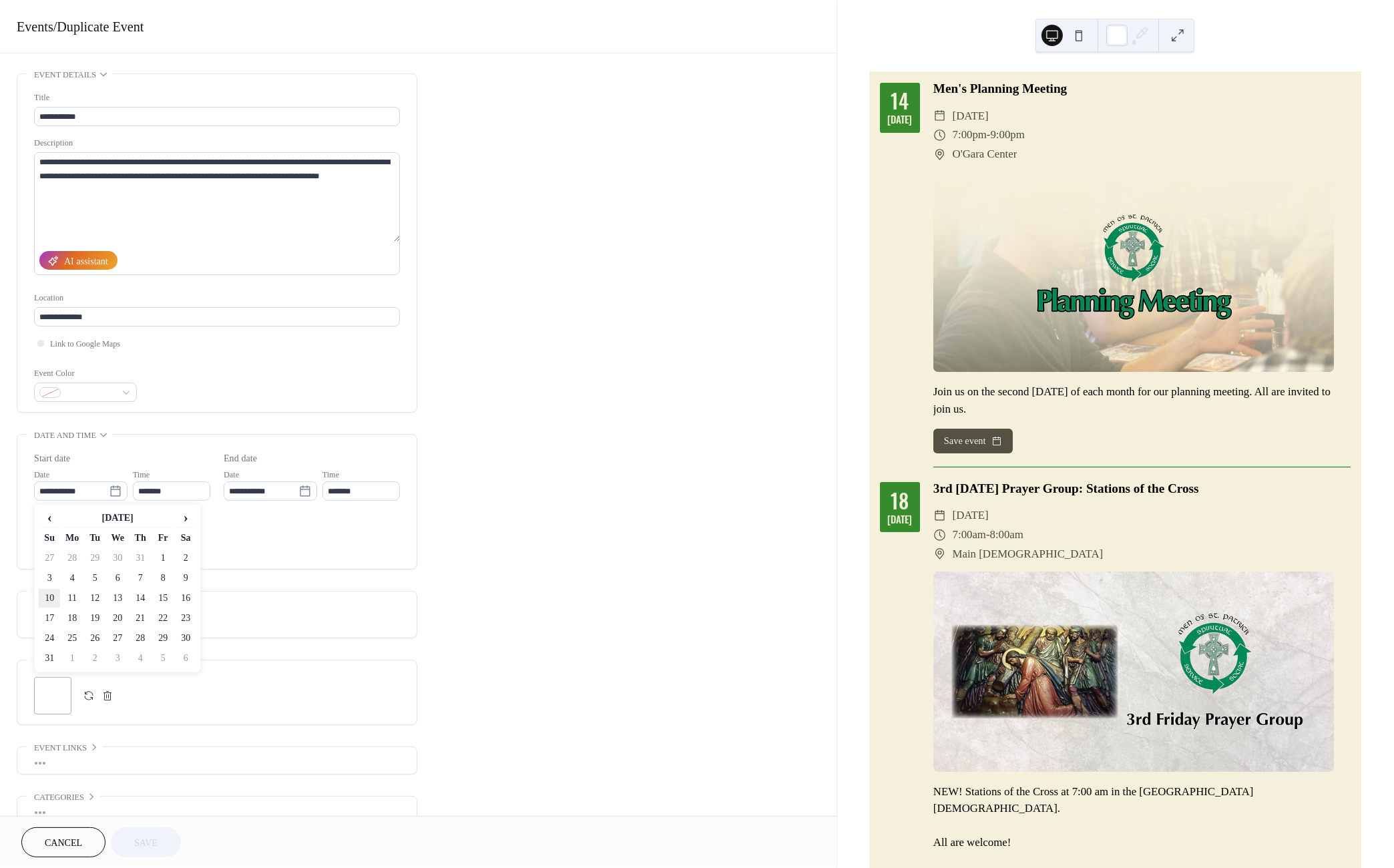 click on "10" at bounding box center (49, 598) 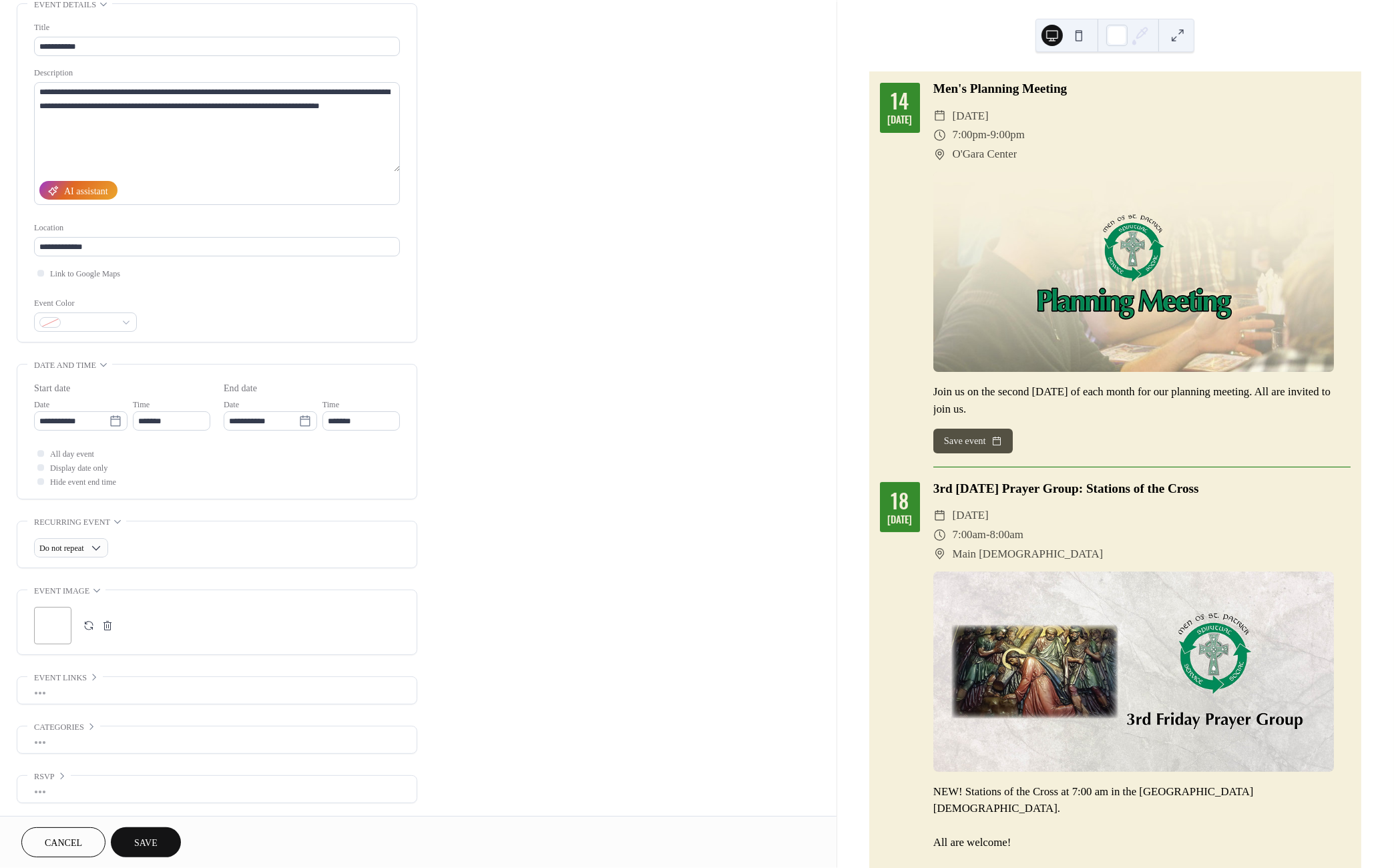 scroll, scrollTop: 69, scrollLeft: 0, axis: vertical 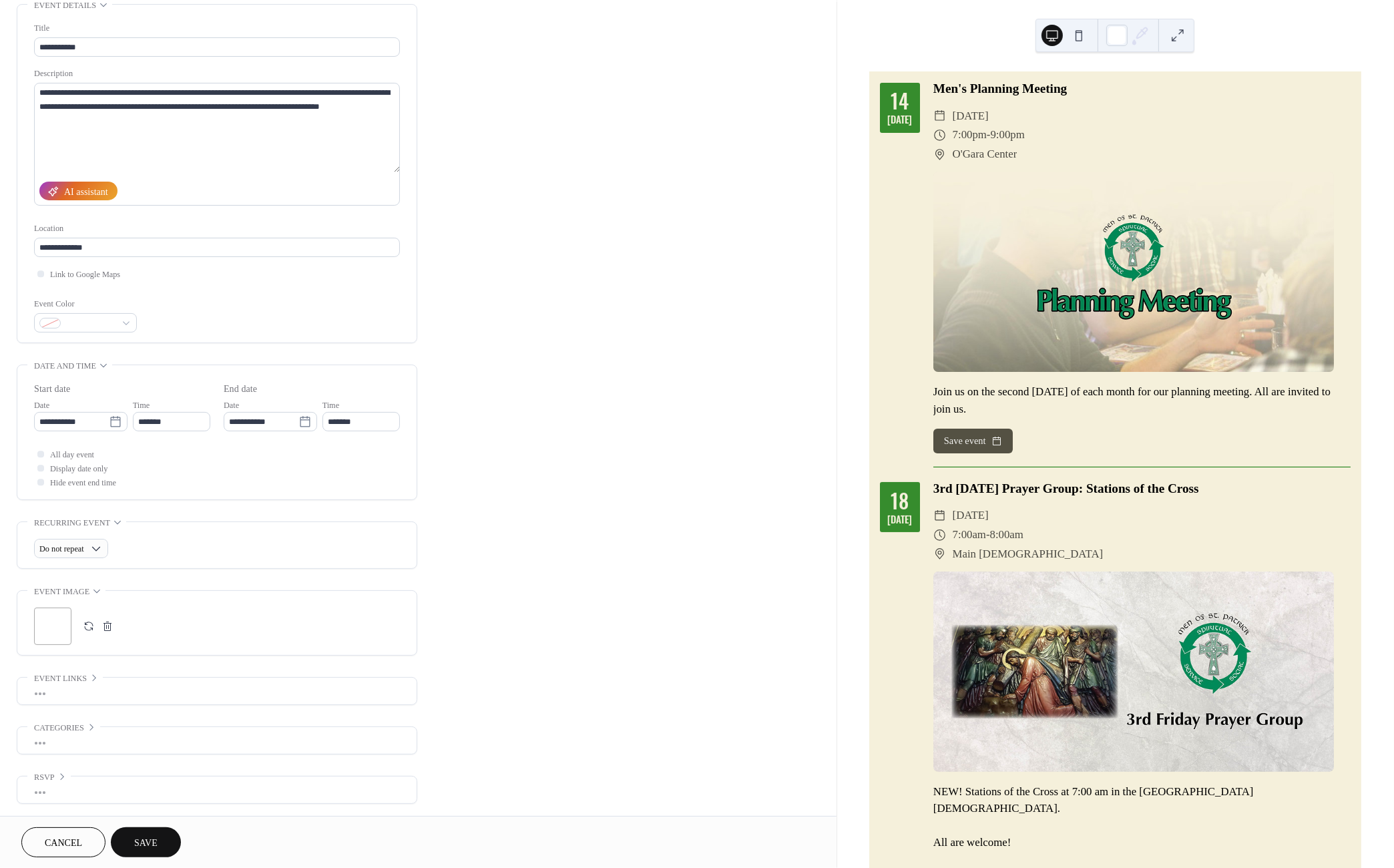 click at bounding box center [89, 626] 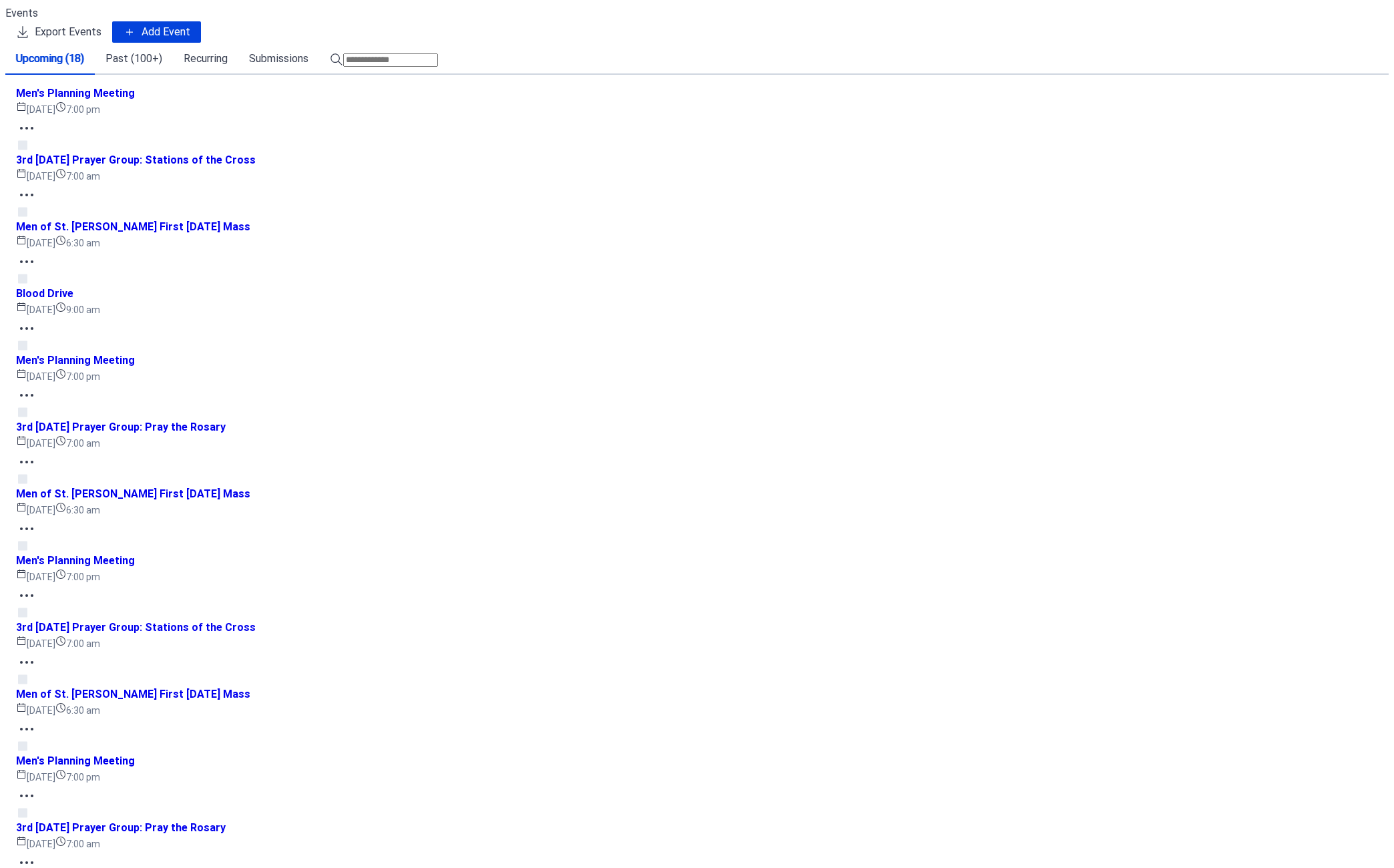 scroll, scrollTop: 0, scrollLeft: 0, axis: both 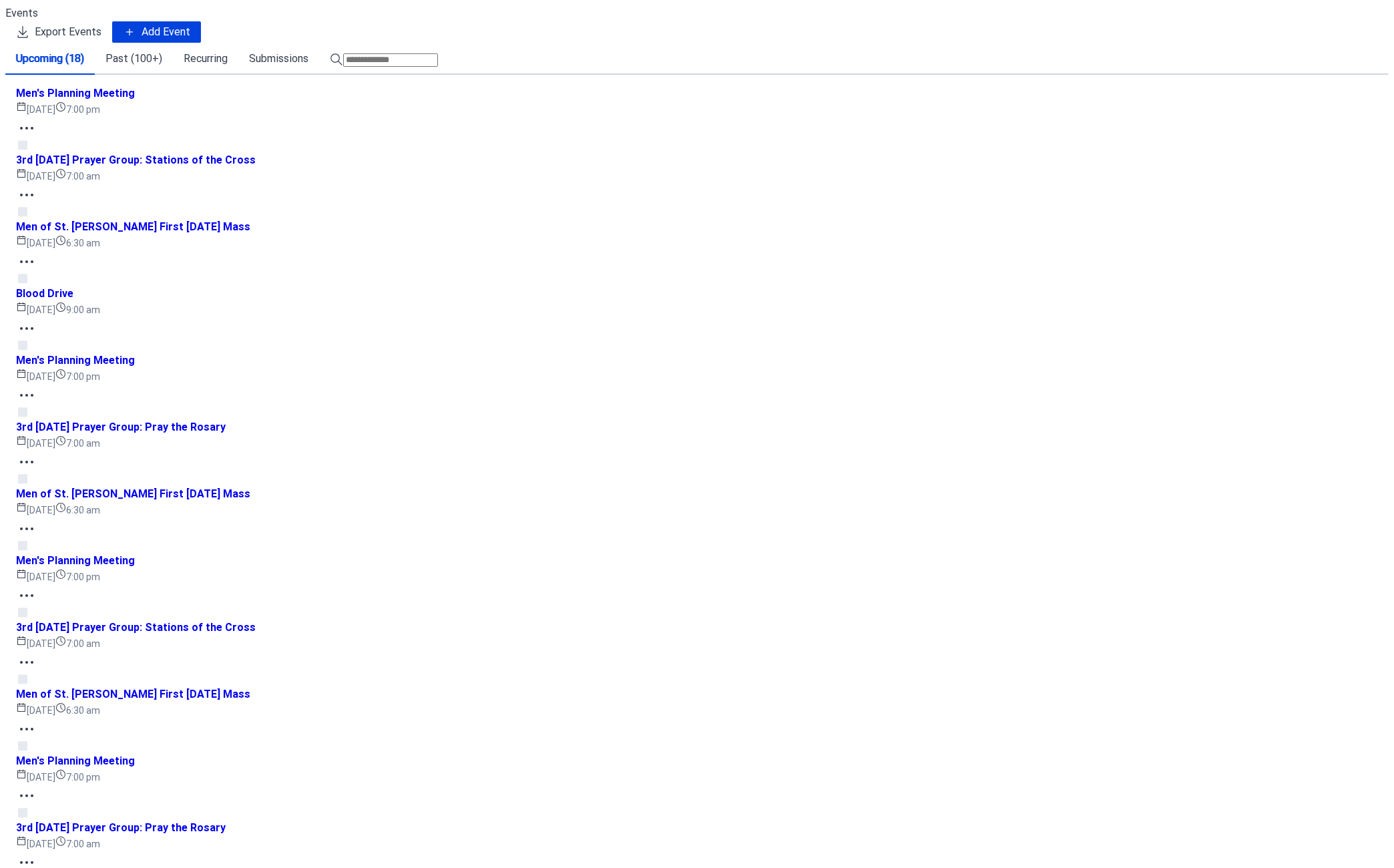 click on "Blood Drive" at bounding box center [45, 294] 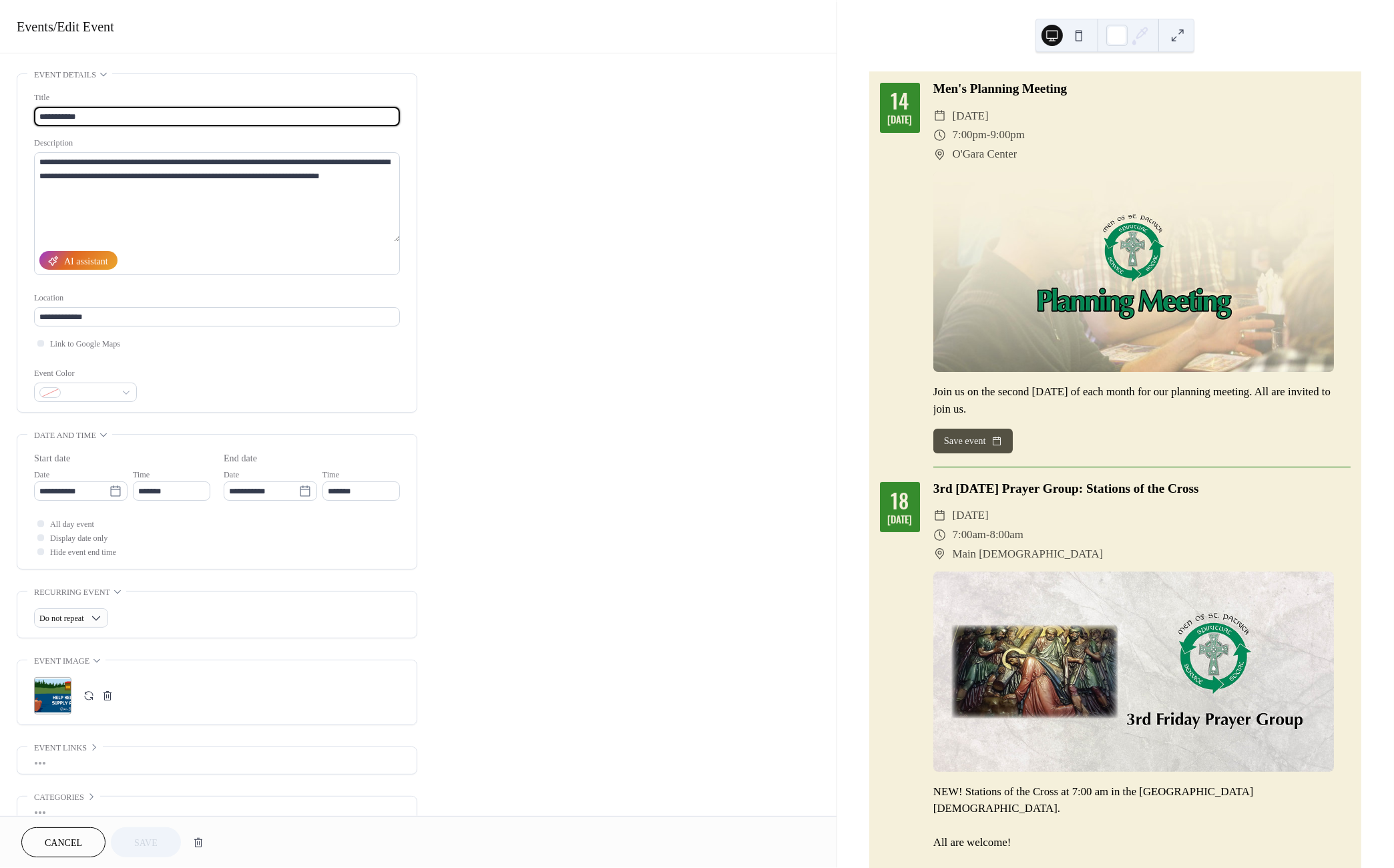 click at bounding box center (89, 696) 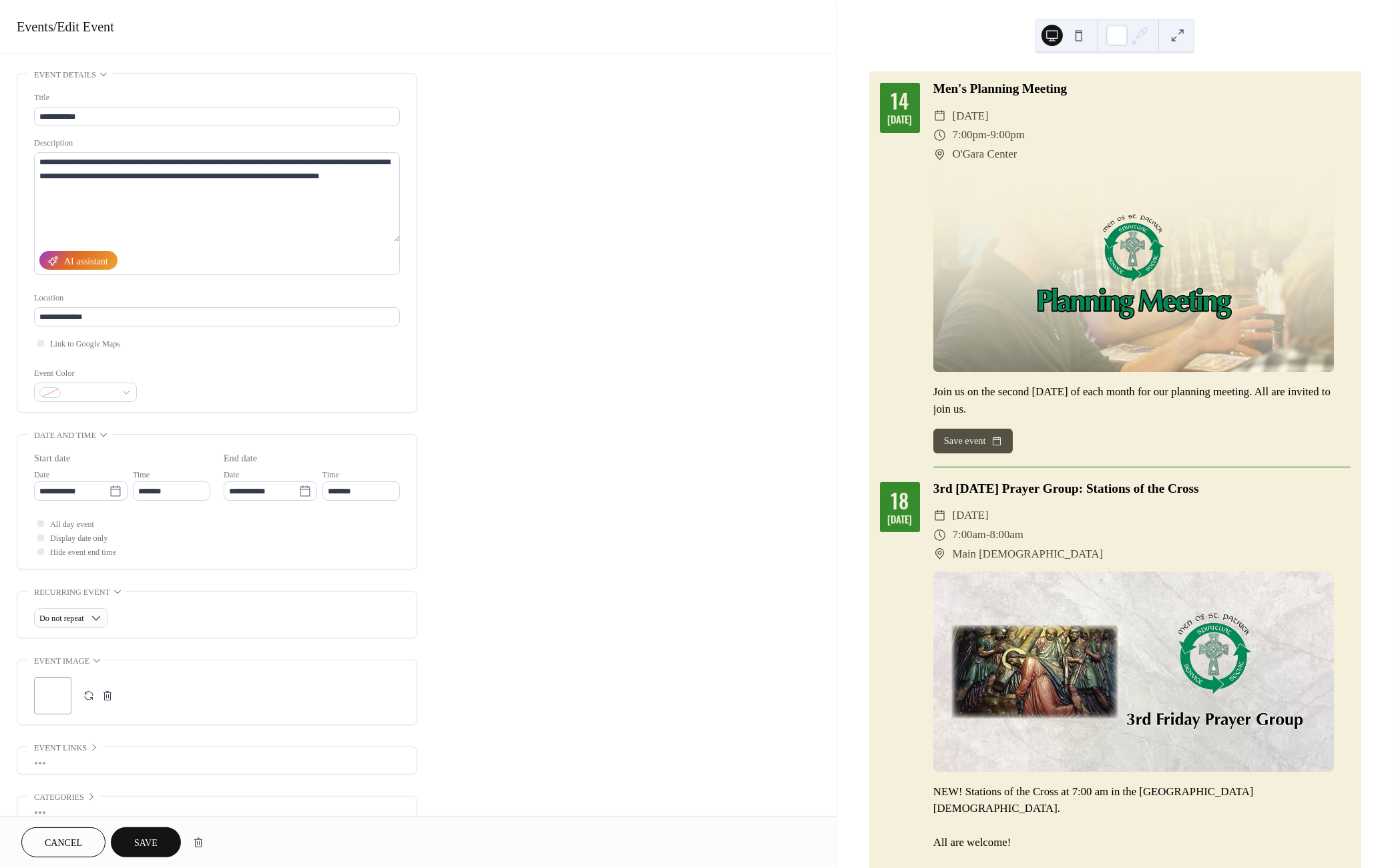 click on "Save" at bounding box center [146, 842] 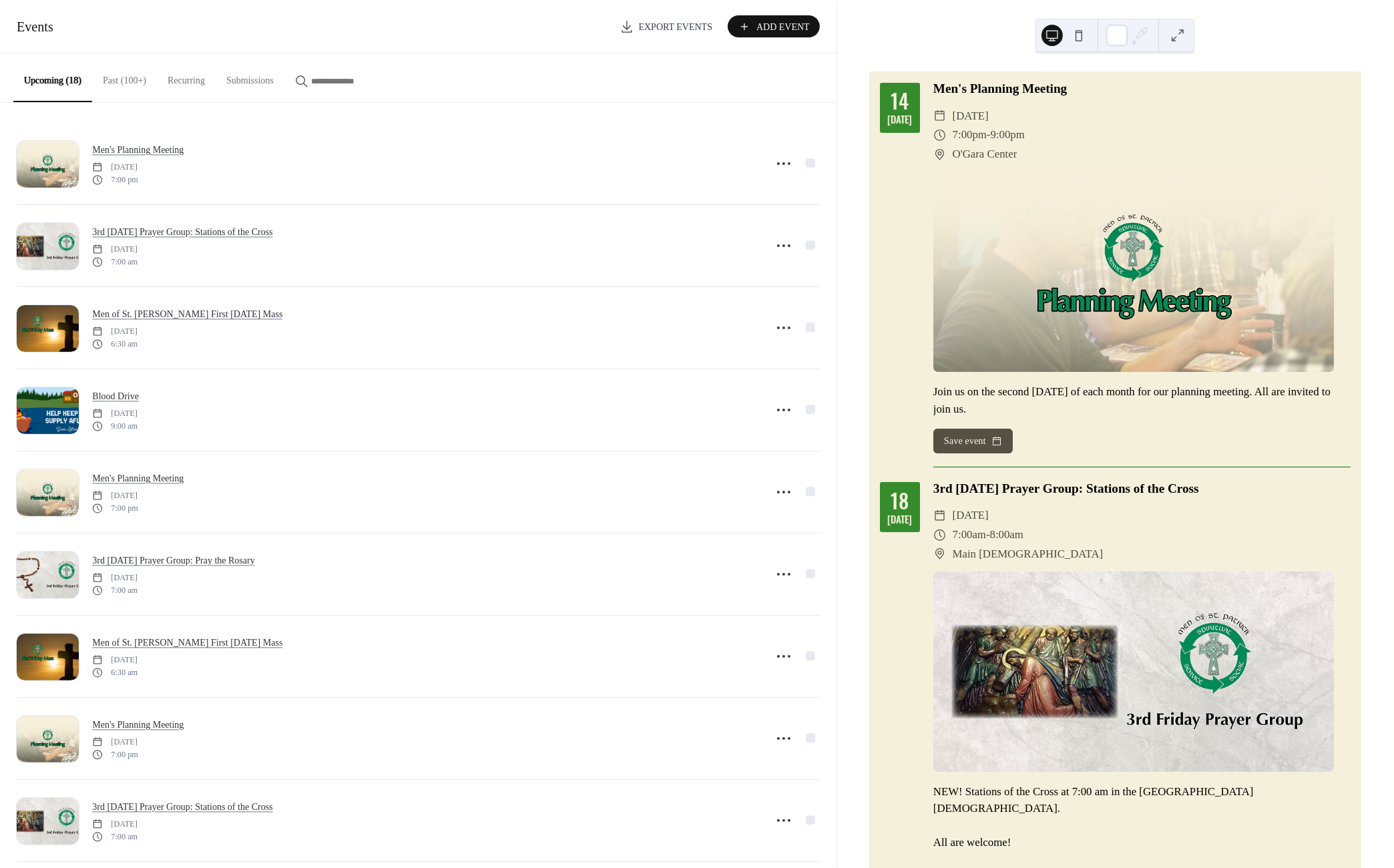 scroll, scrollTop: 0, scrollLeft: 0, axis: both 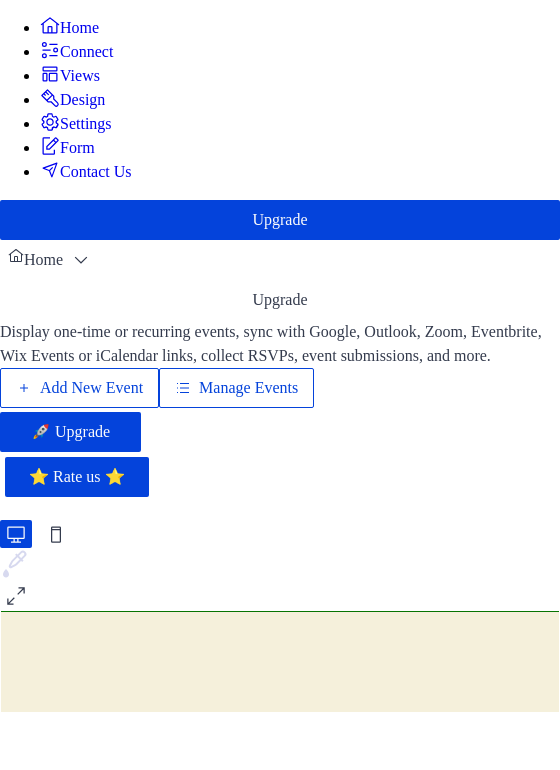 click on "Manage Events" at bounding box center (248, 388) 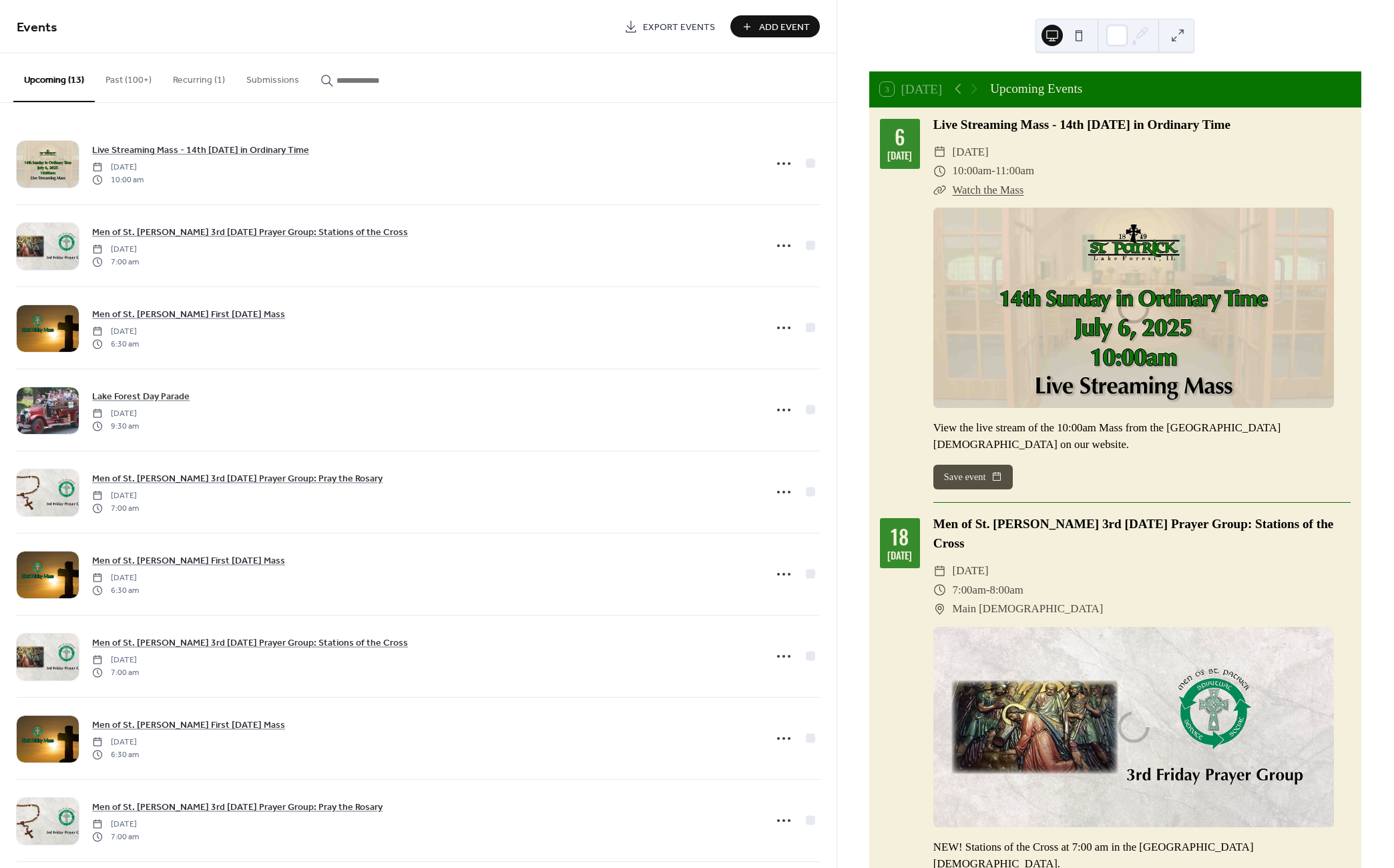 scroll, scrollTop: 0, scrollLeft: 0, axis: both 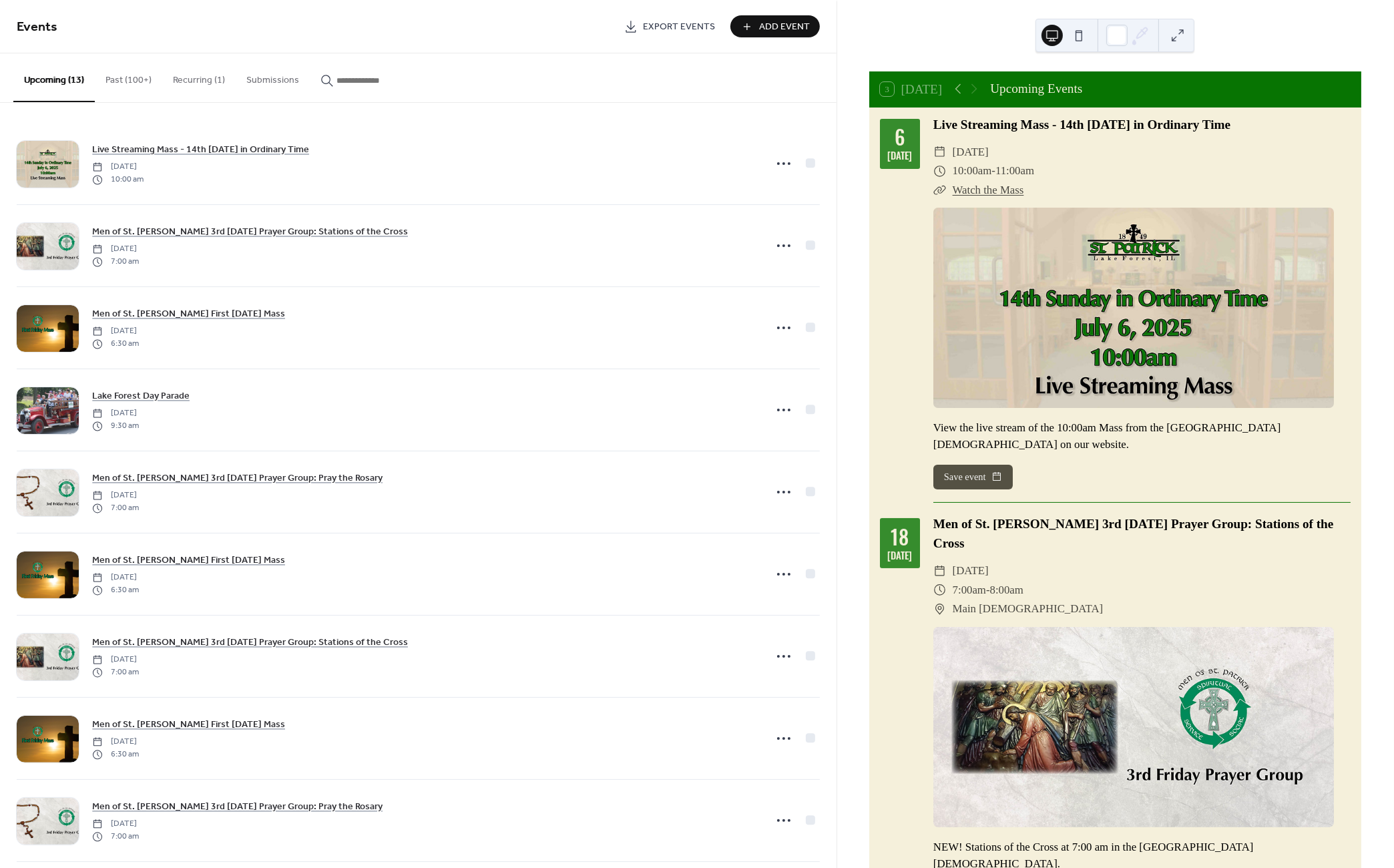 click on "Past  (100+)" at bounding box center (128, 77) 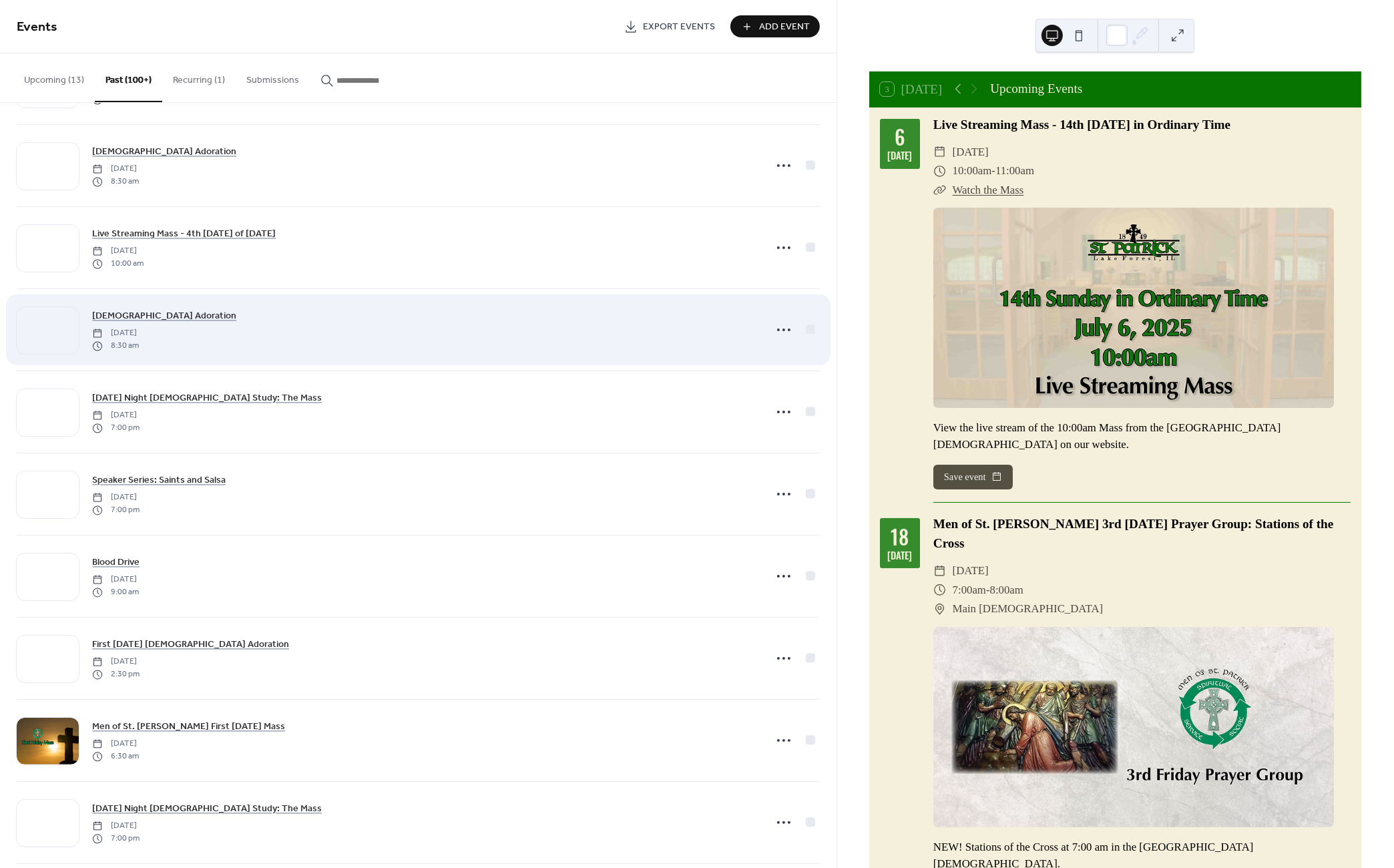 scroll, scrollTop: 1808, scrollLeft: 0, axis: vertical 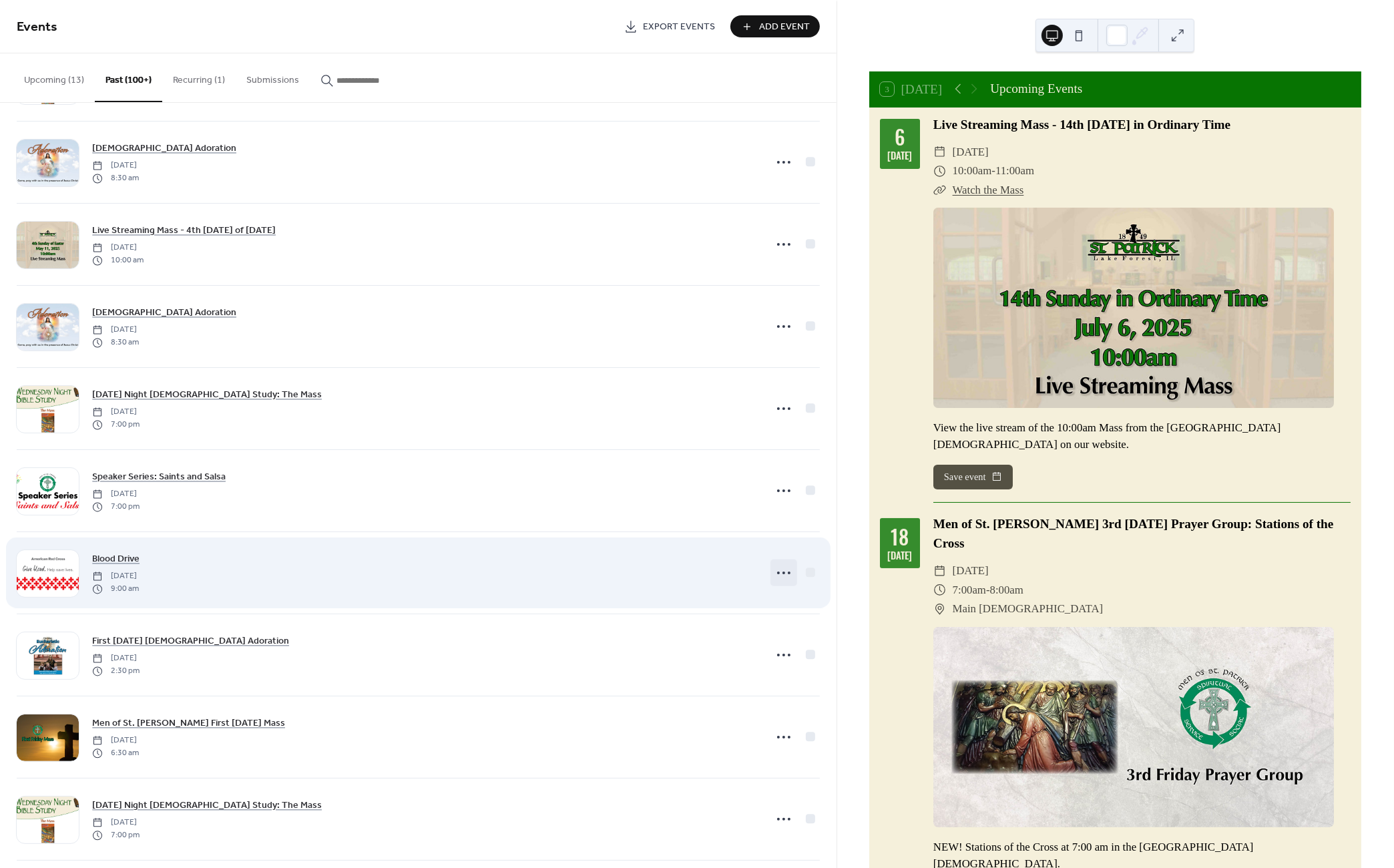 click 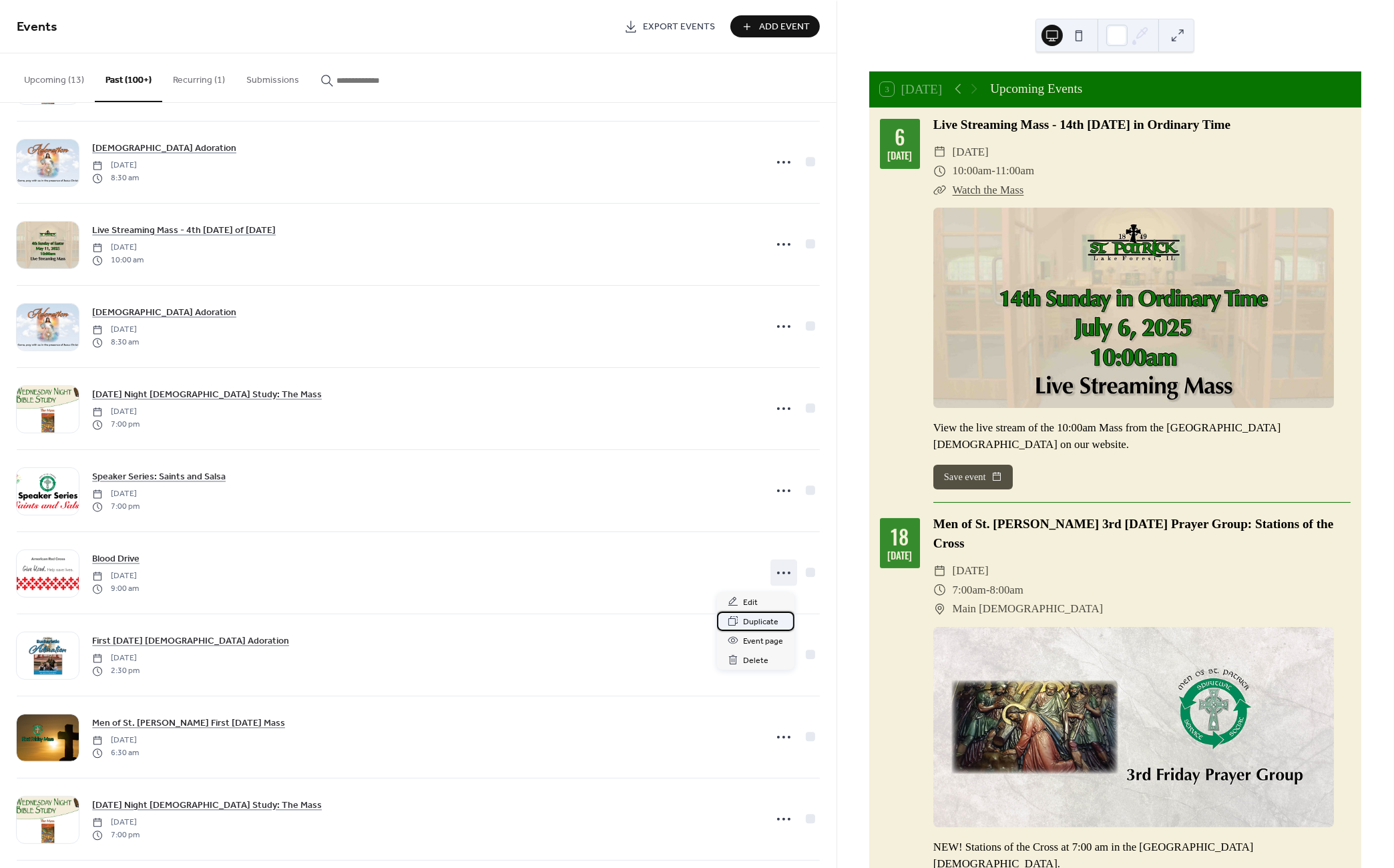 click on "Duplicate" at bounding box center (761, 622) 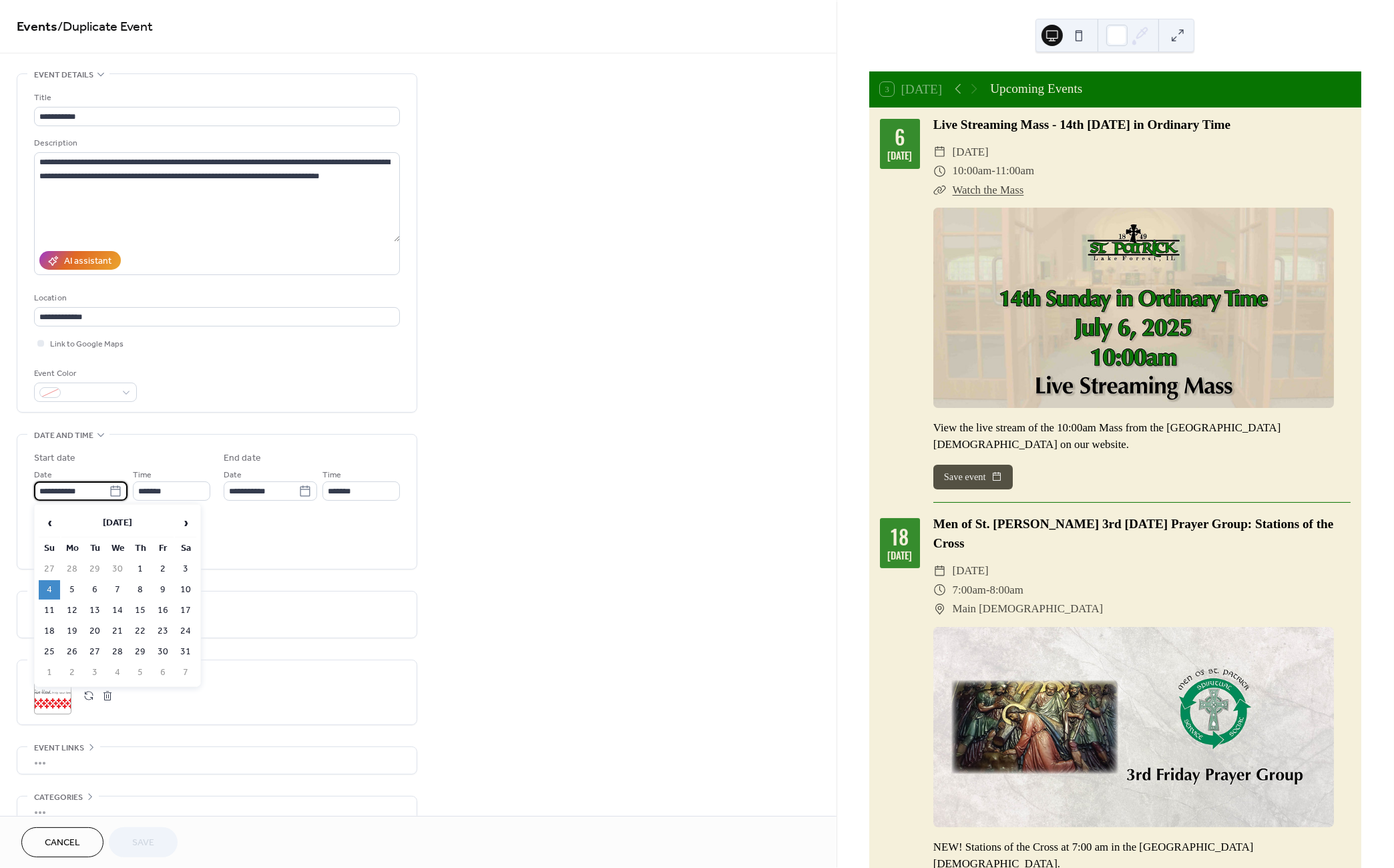 click on "**********" at bounding box center (71, 491) 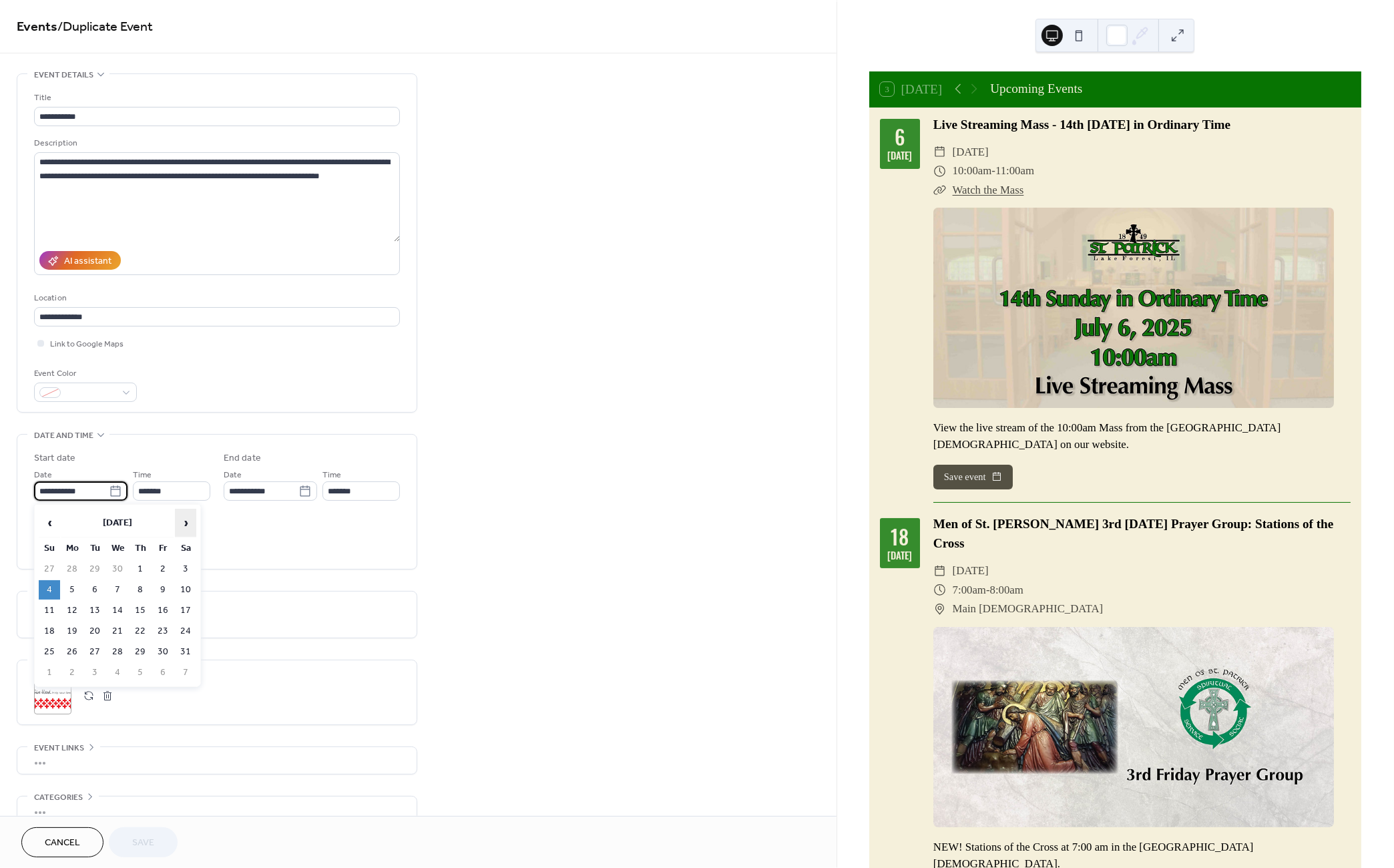 click on "›" at bounding box center [186, 523] 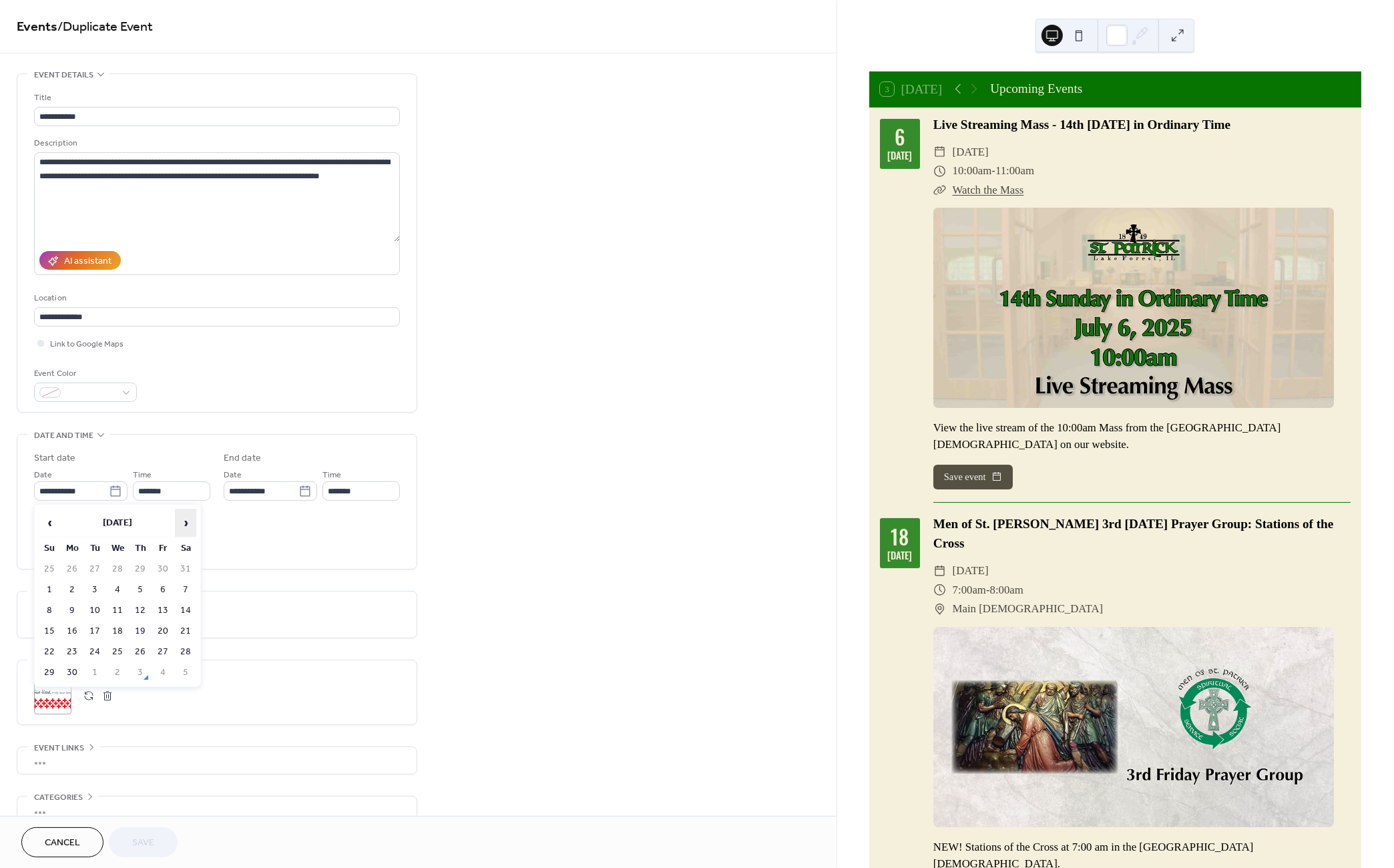 click on "›" at bounding box center (186, 523) 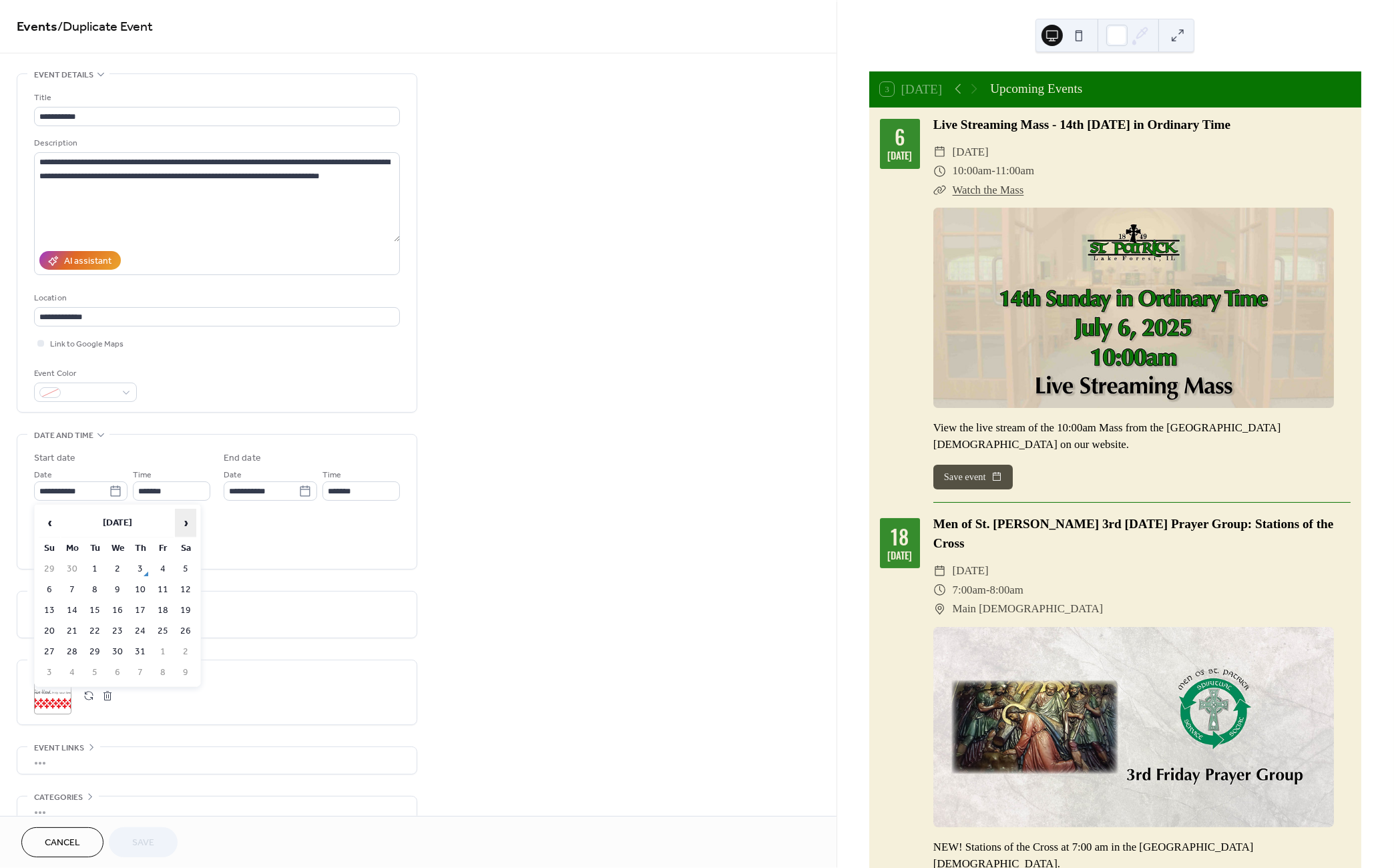 click on "›" at bounding box center [186, 523] 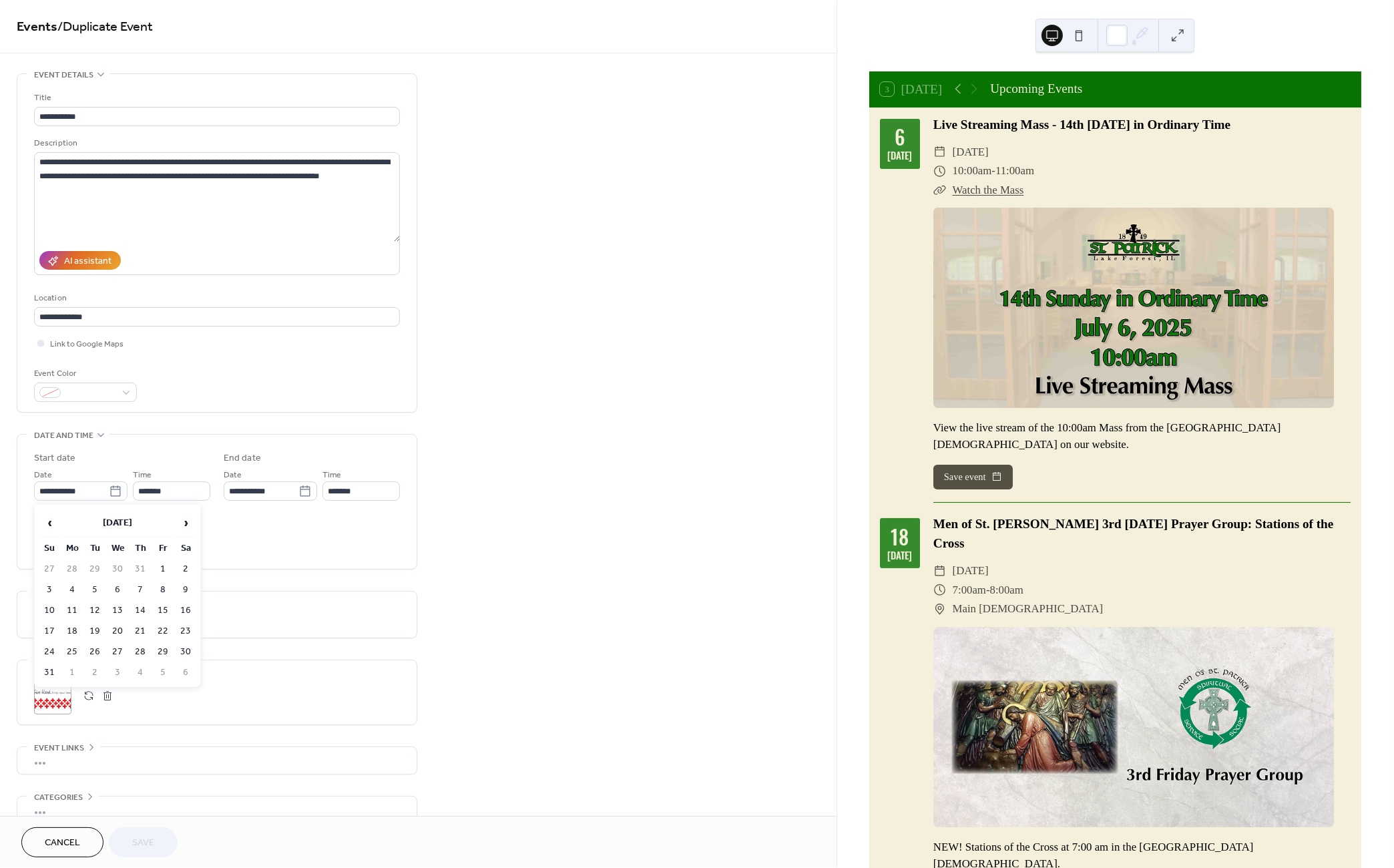 click on "10" at bounding box center (49, 610) 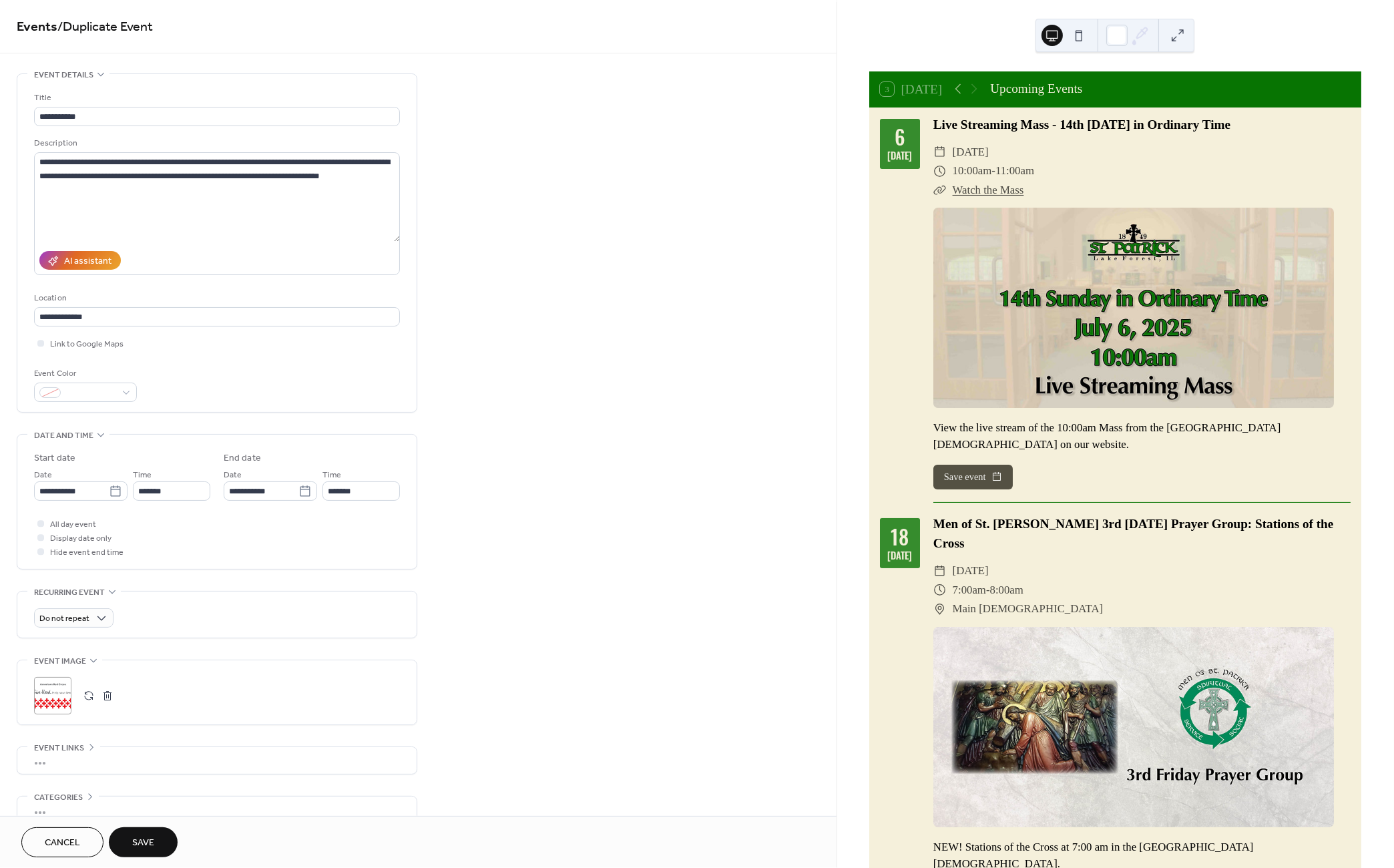 click at bounding box center (89, 696) 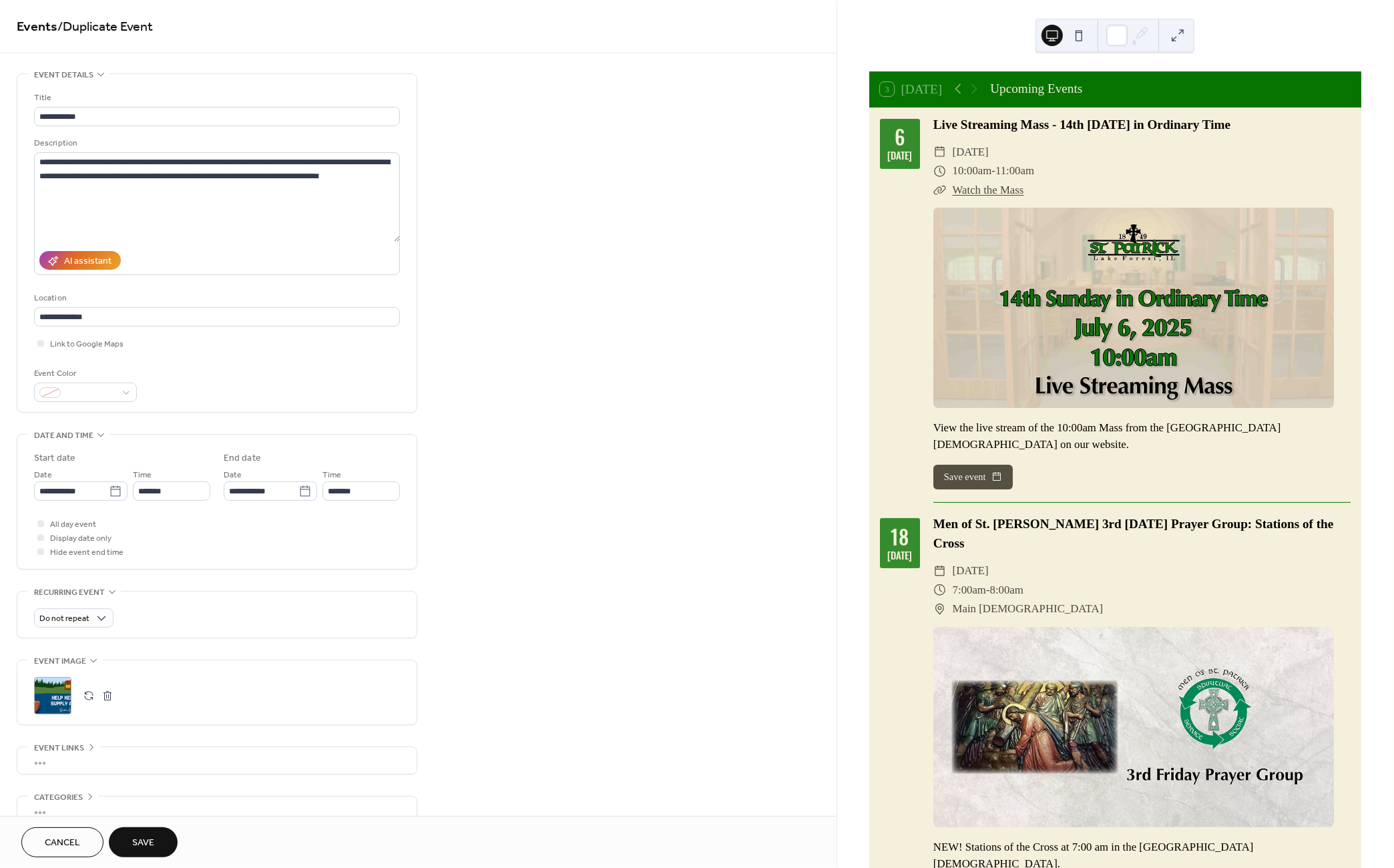 click on "Save" at bounding box center (143, 842) 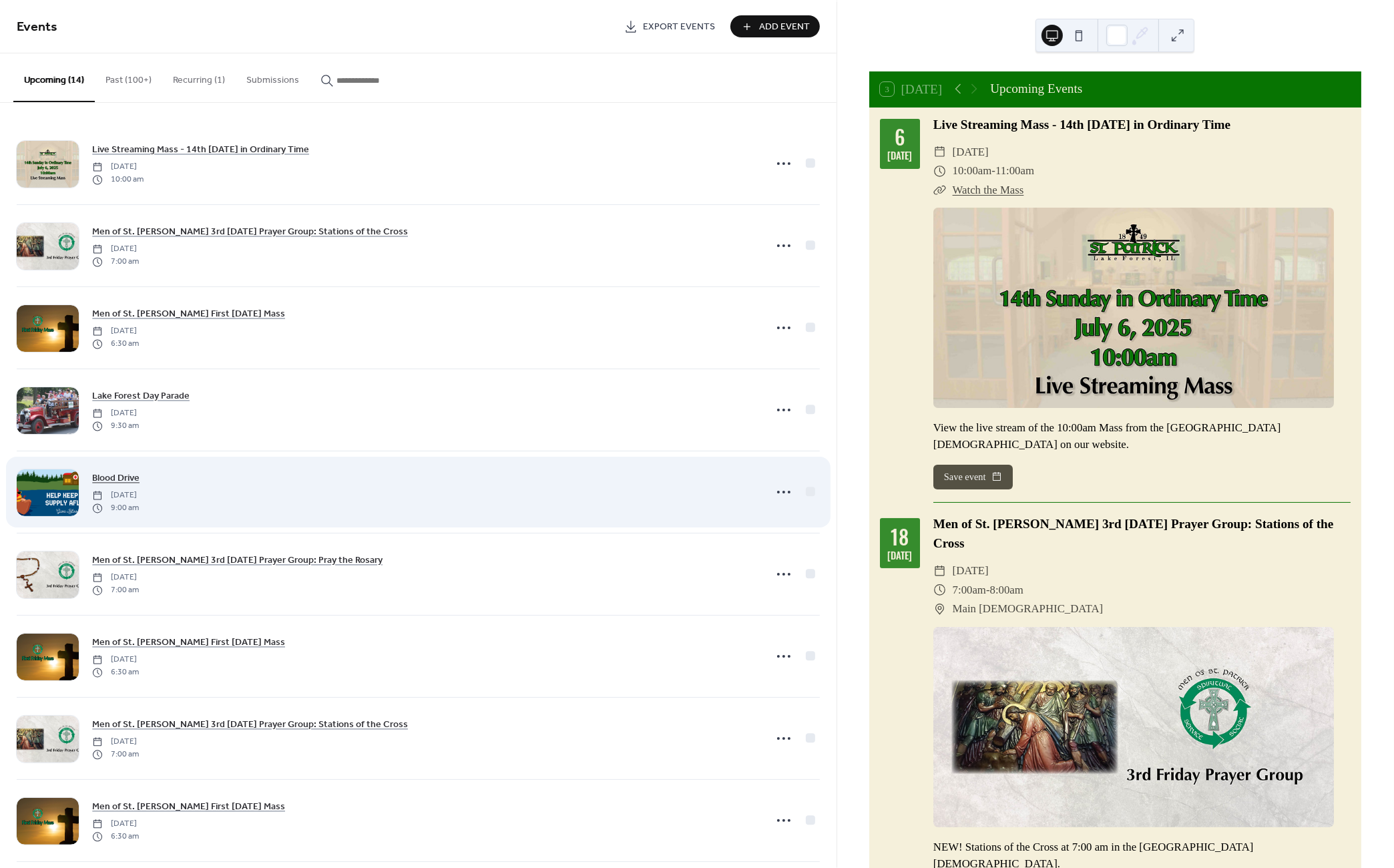 click on "Blood Drive" at bounding box center [115, 479] 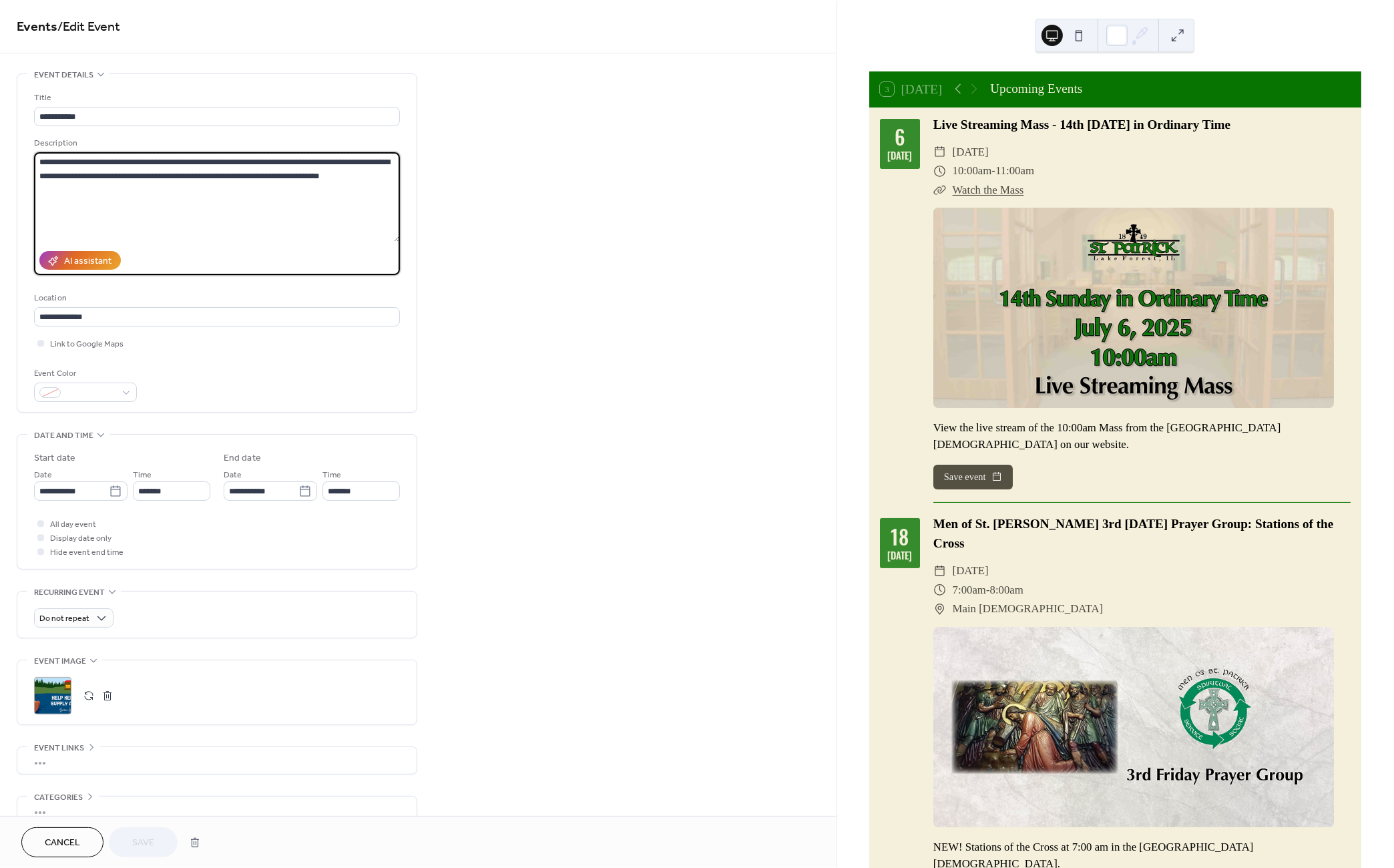 drag, startPoint x: 304, startPoint y: 175, endPoint x: 31, endPoint y: 156, distance: 273.66037 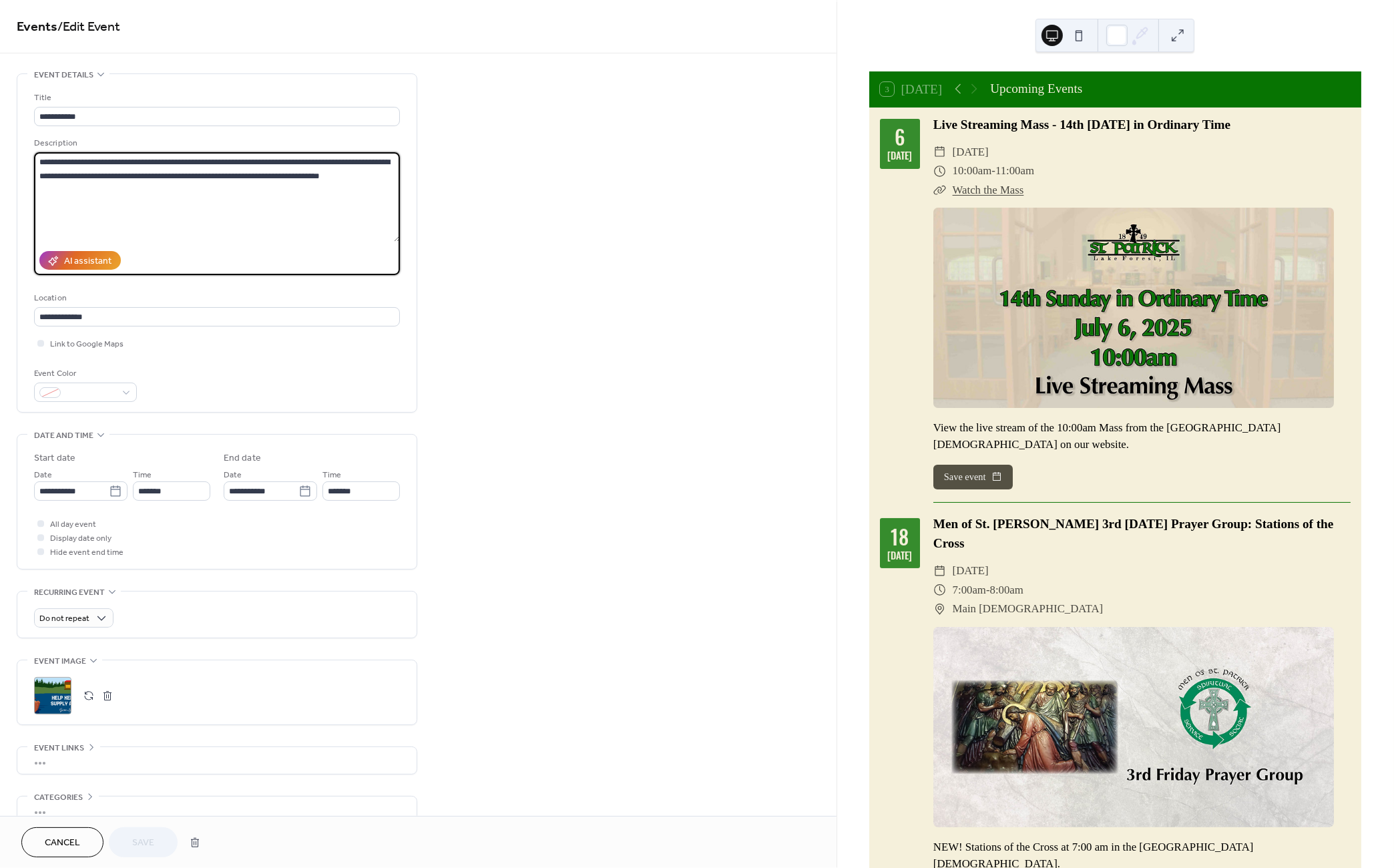 click on "**********" at bounding box center [217, 243] 